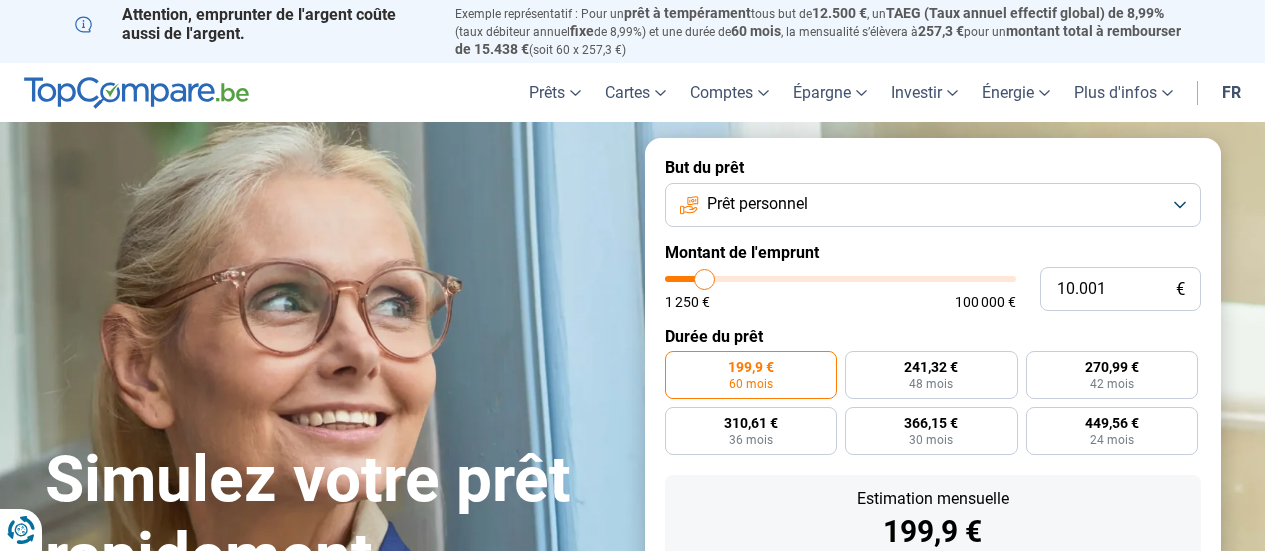scroll, scrollTop: 0, scrollLeft: 0, axis: both 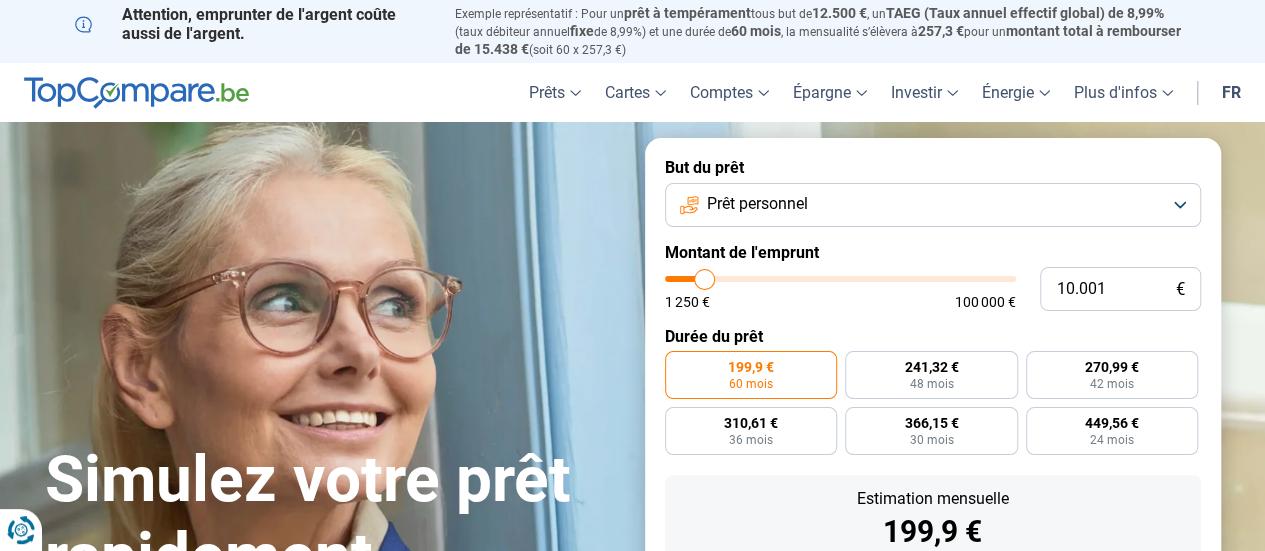 type on "11.500" 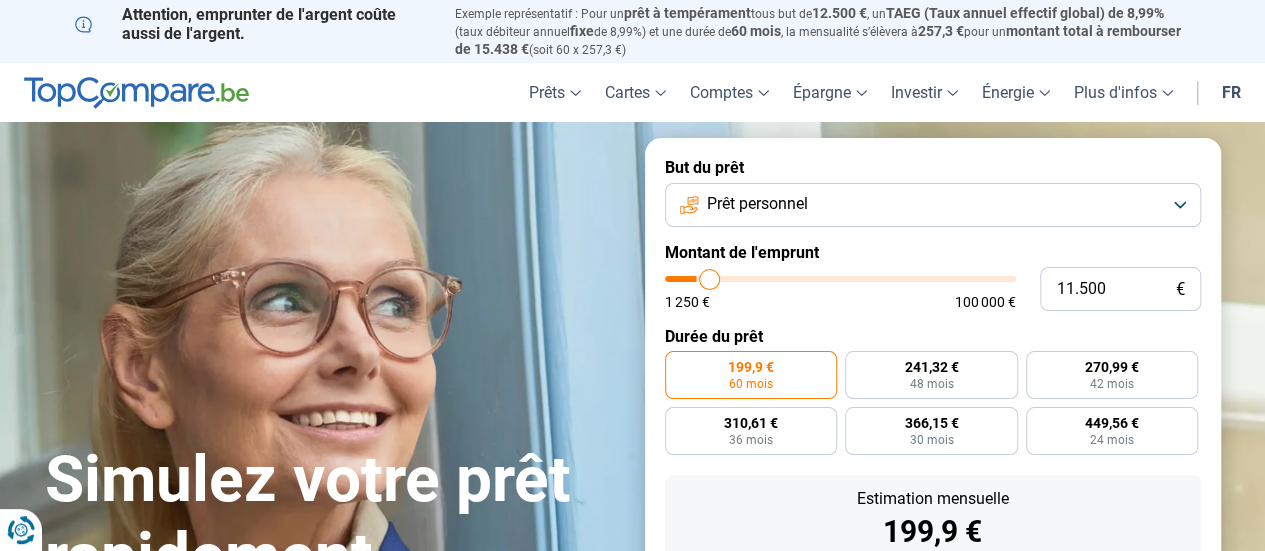 type on "13.000" 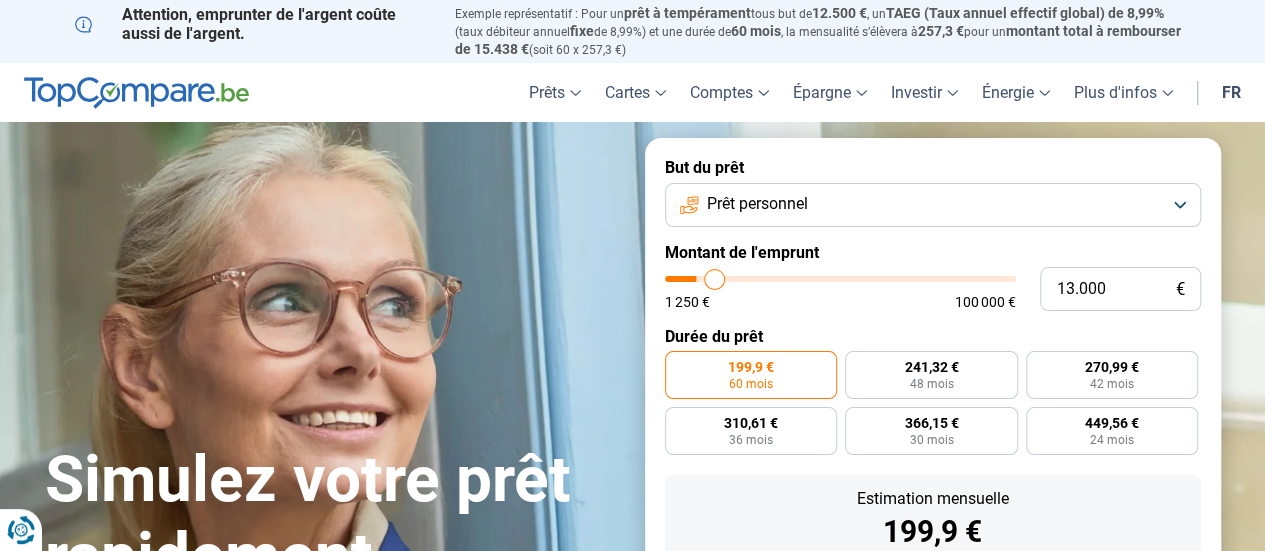 type on "14.000" 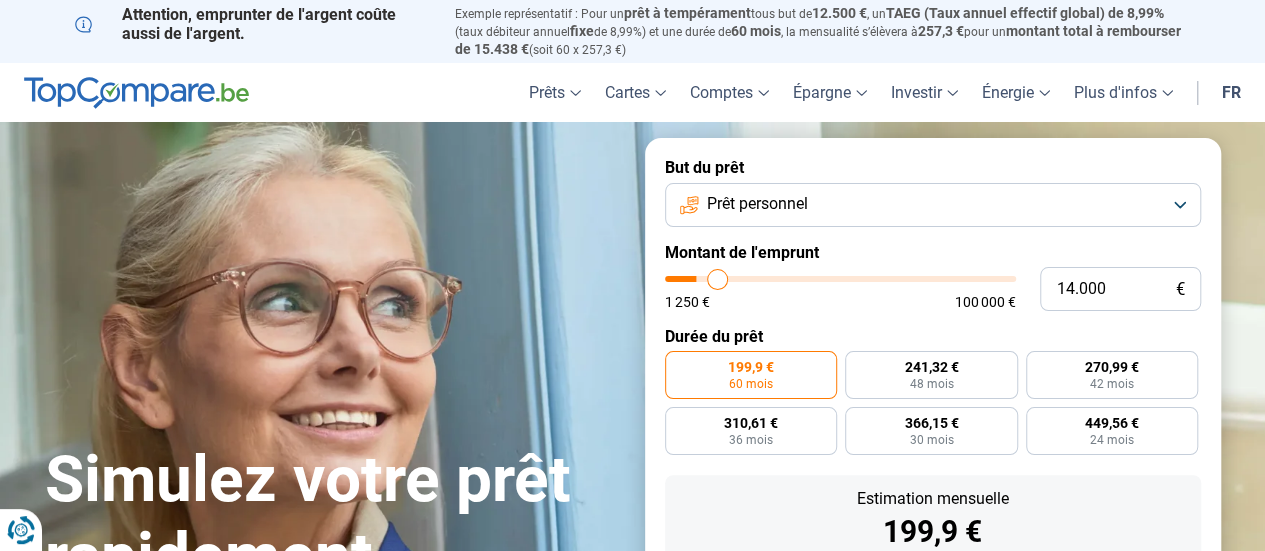 type on "14.250" 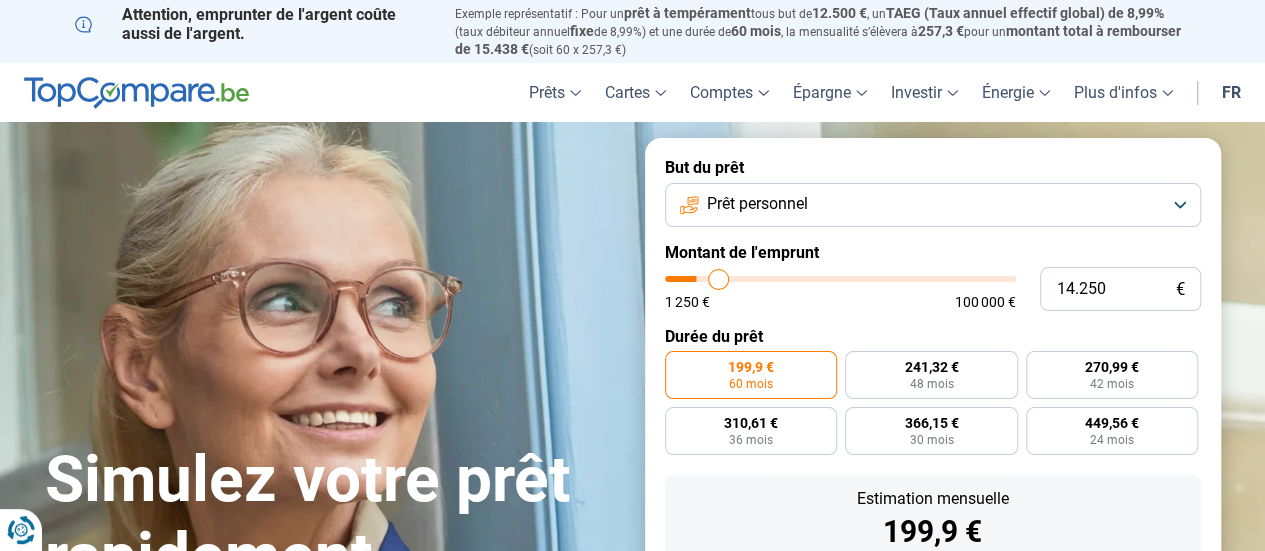 type on "15.750" 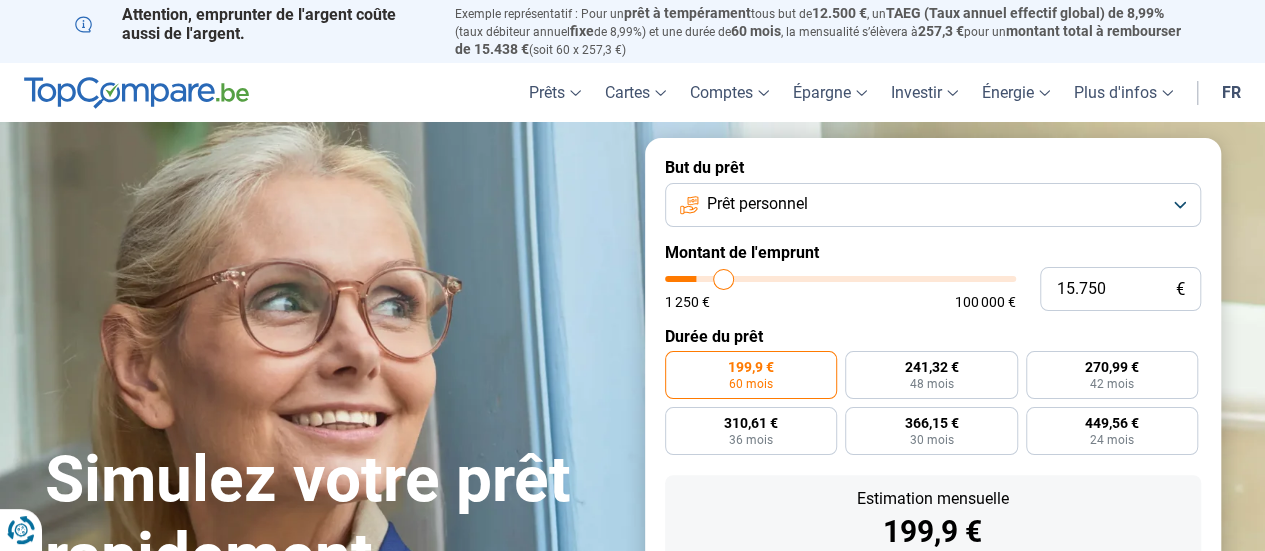 type on "18.250" 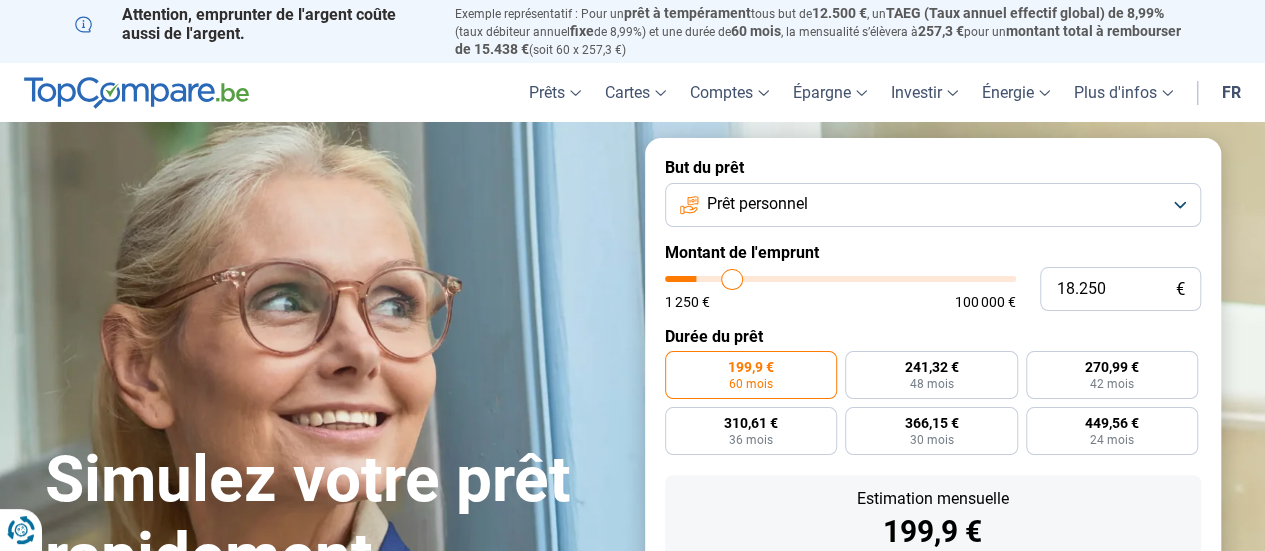 type on "21.750" 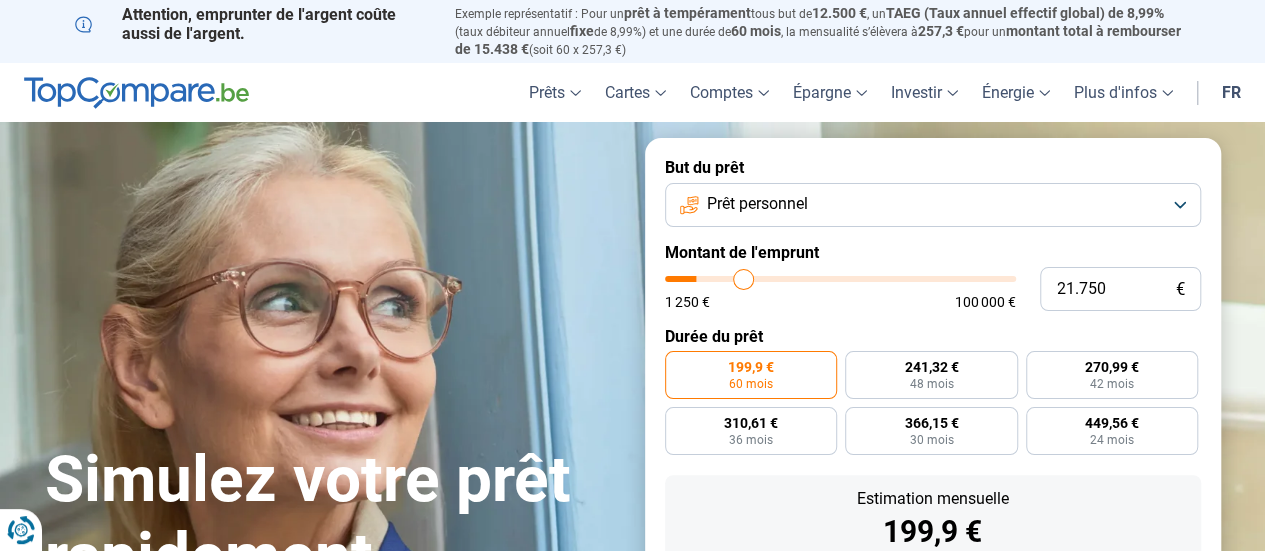 type on "26.000" 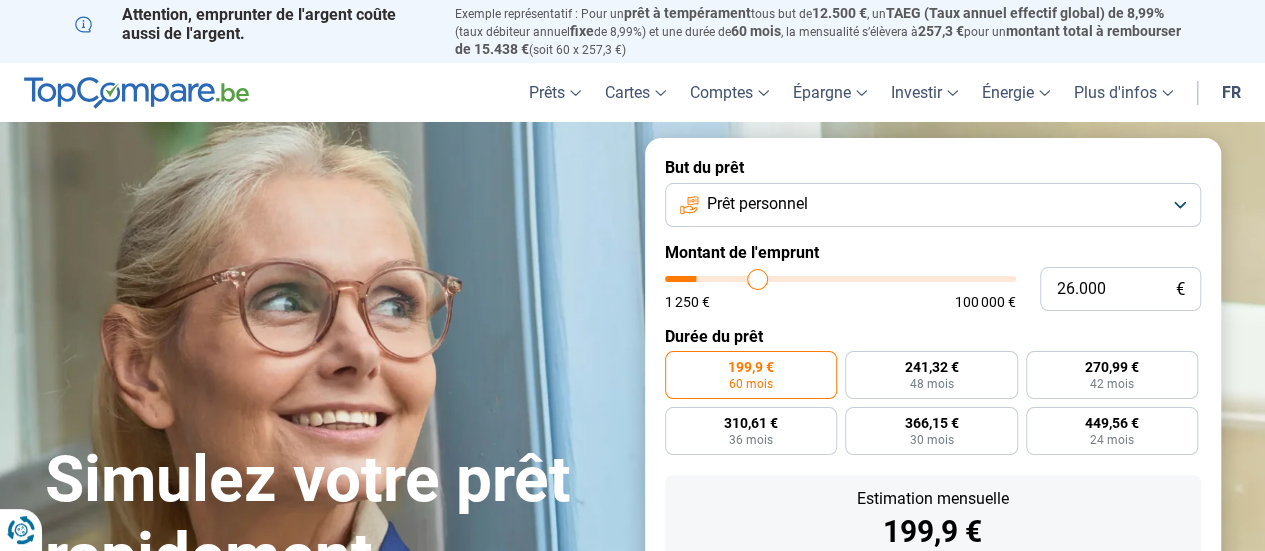 type on "27.000" 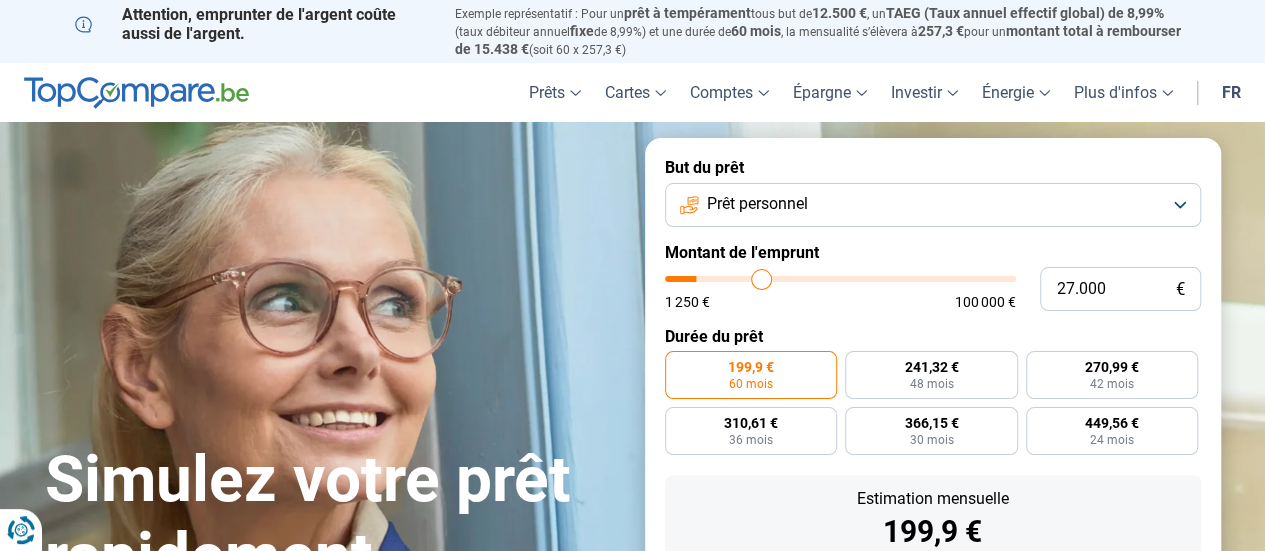 type on "27.500" 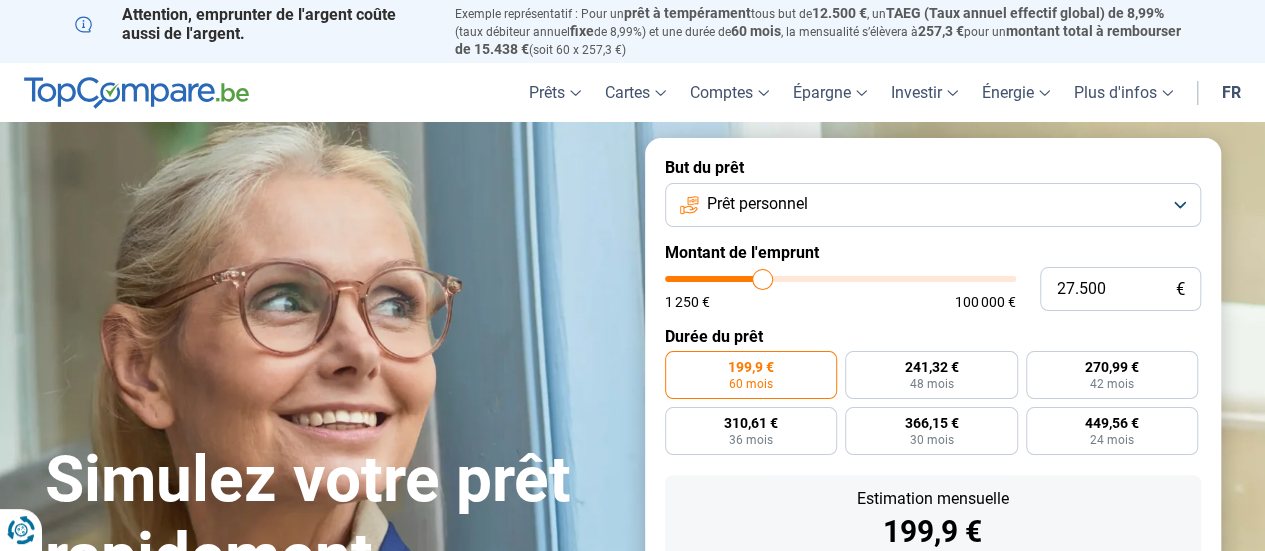 type on "28.000" 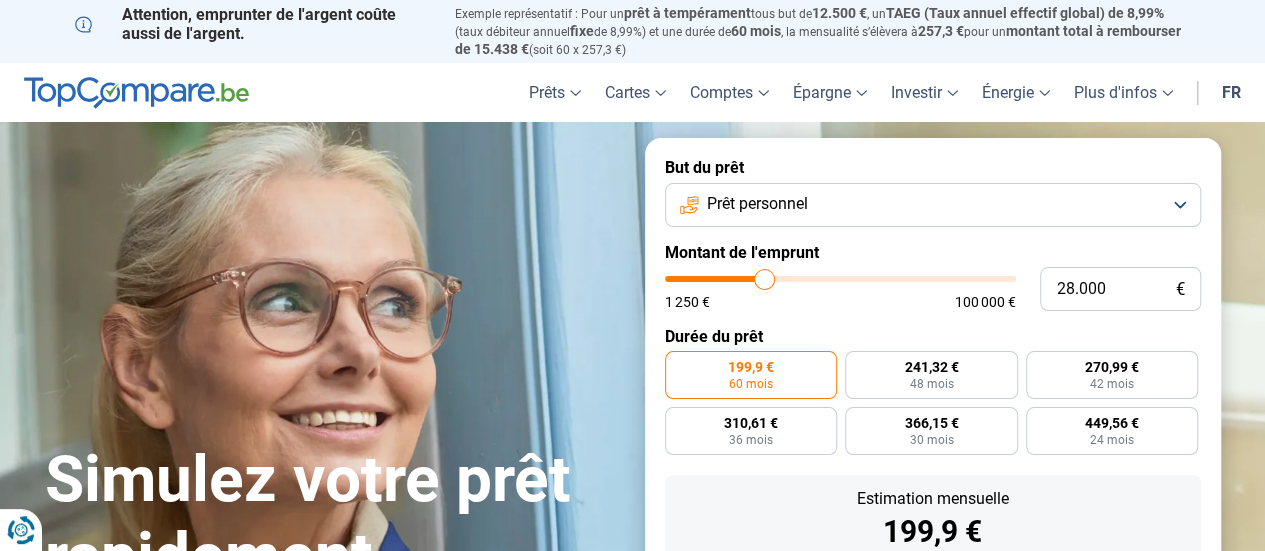 type on "28.250" 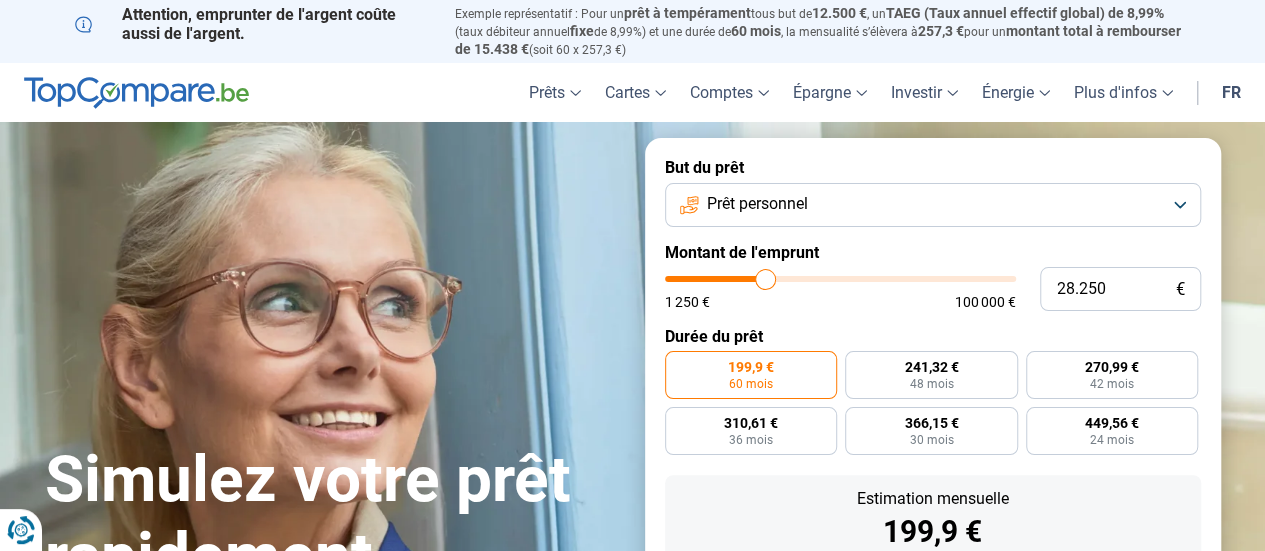 type on "30.000" 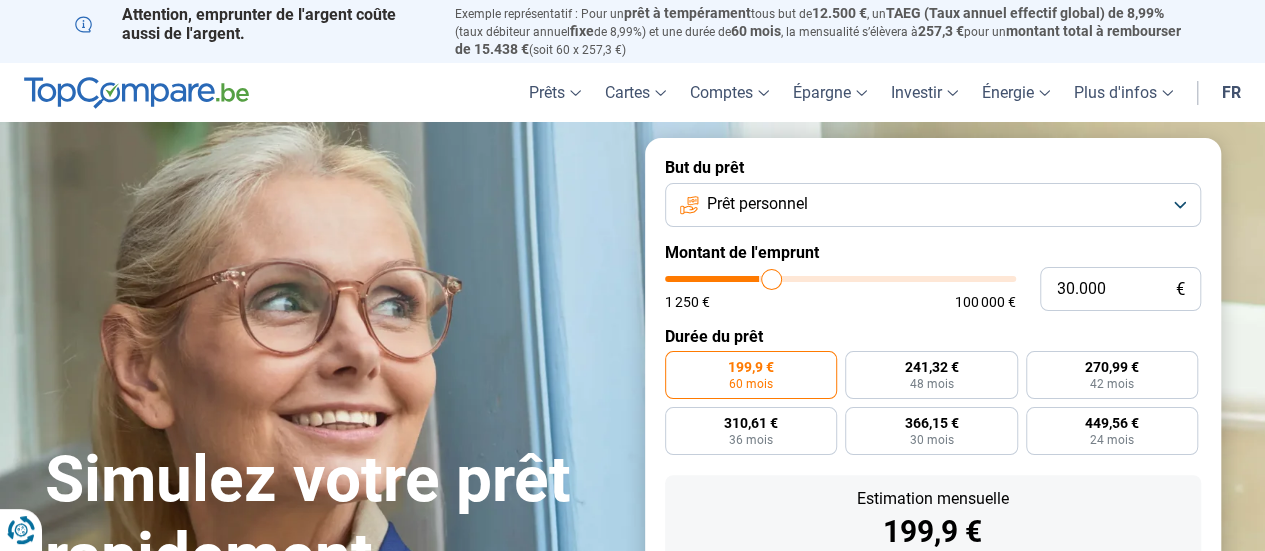 type on "31.250" 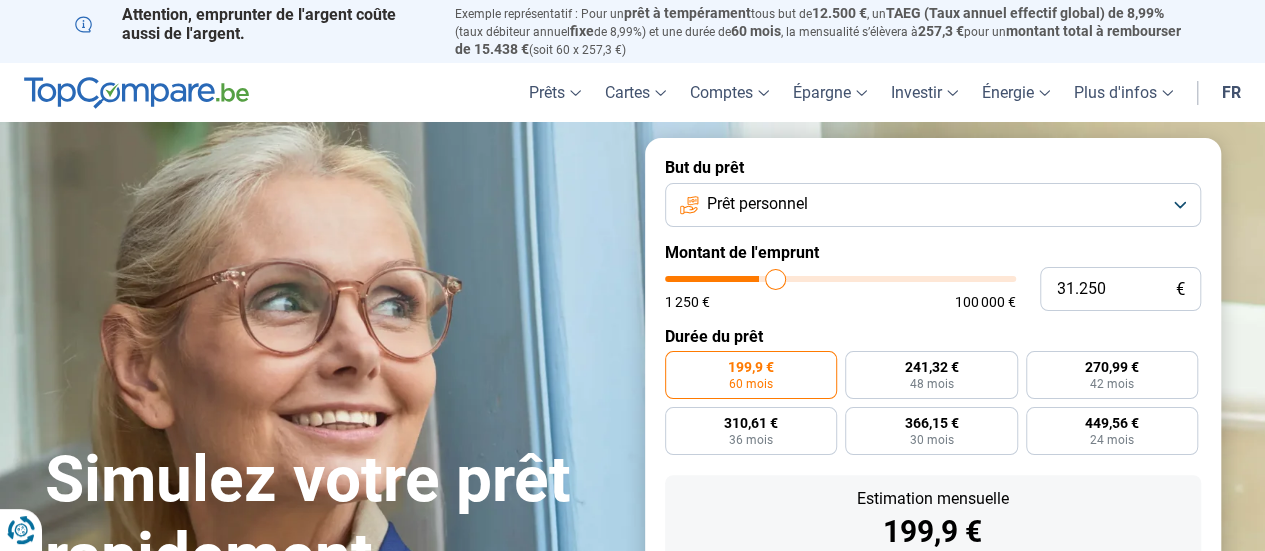 type on "32.500" 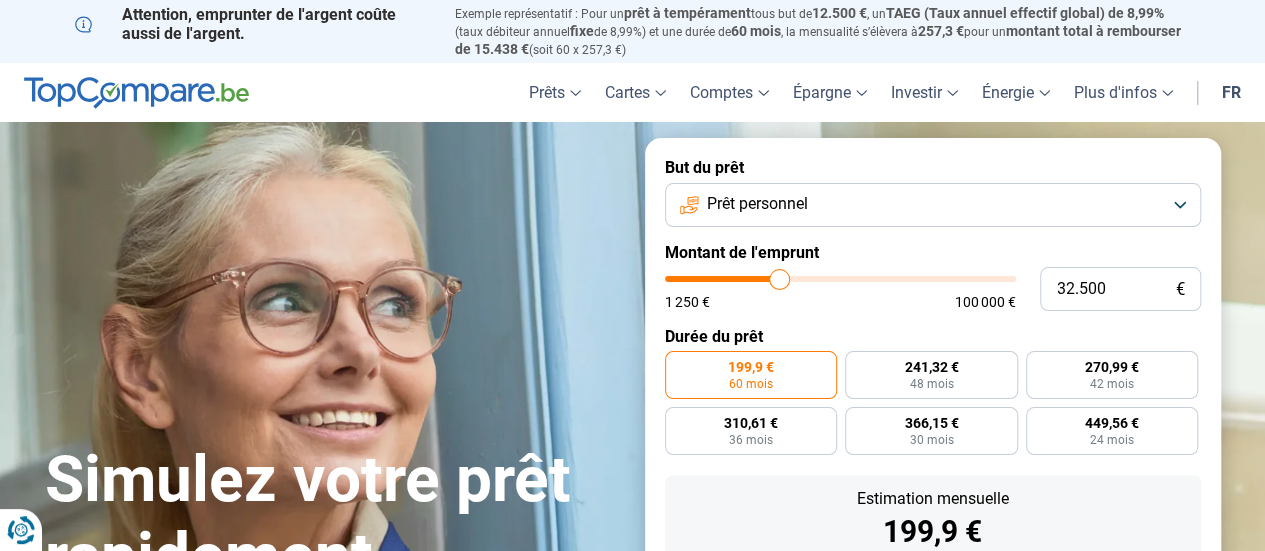 type on "33.250" 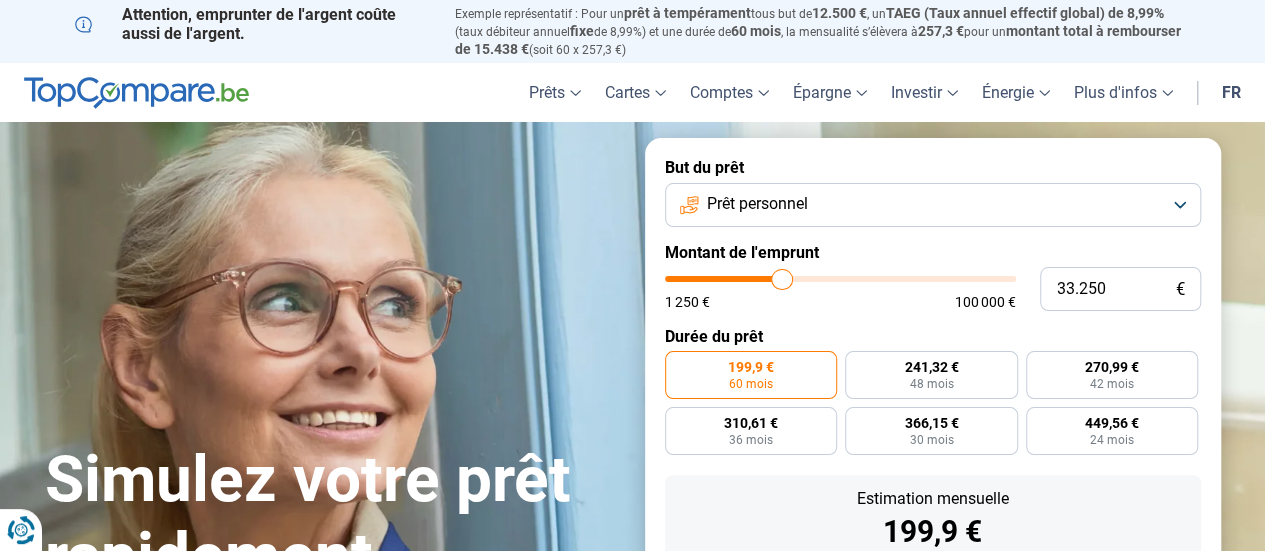 type on "34.500" 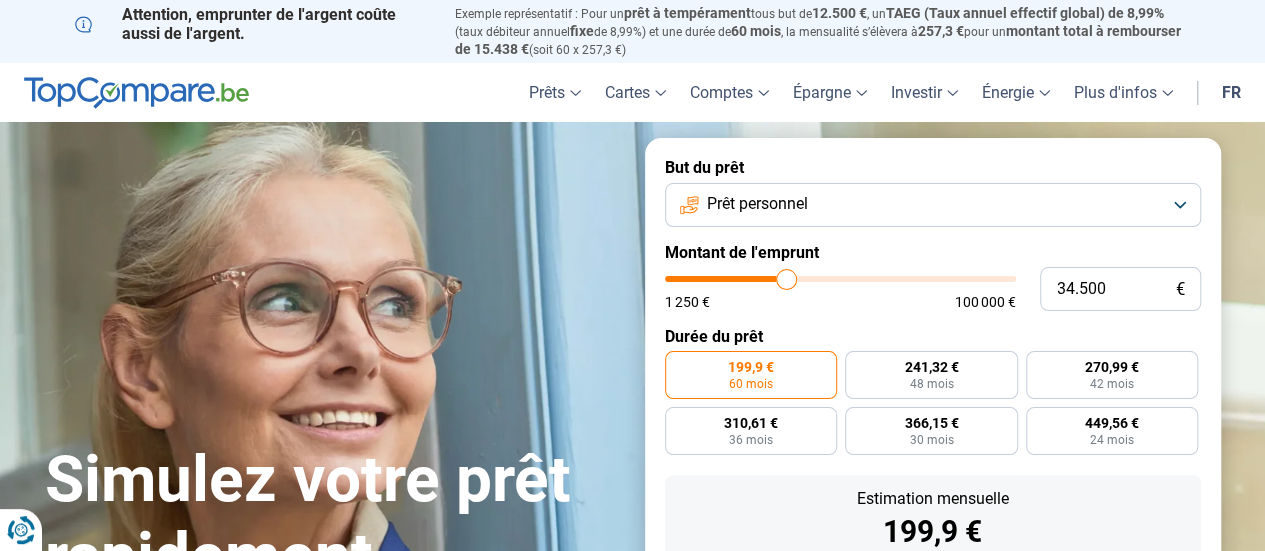 type on "37.500" 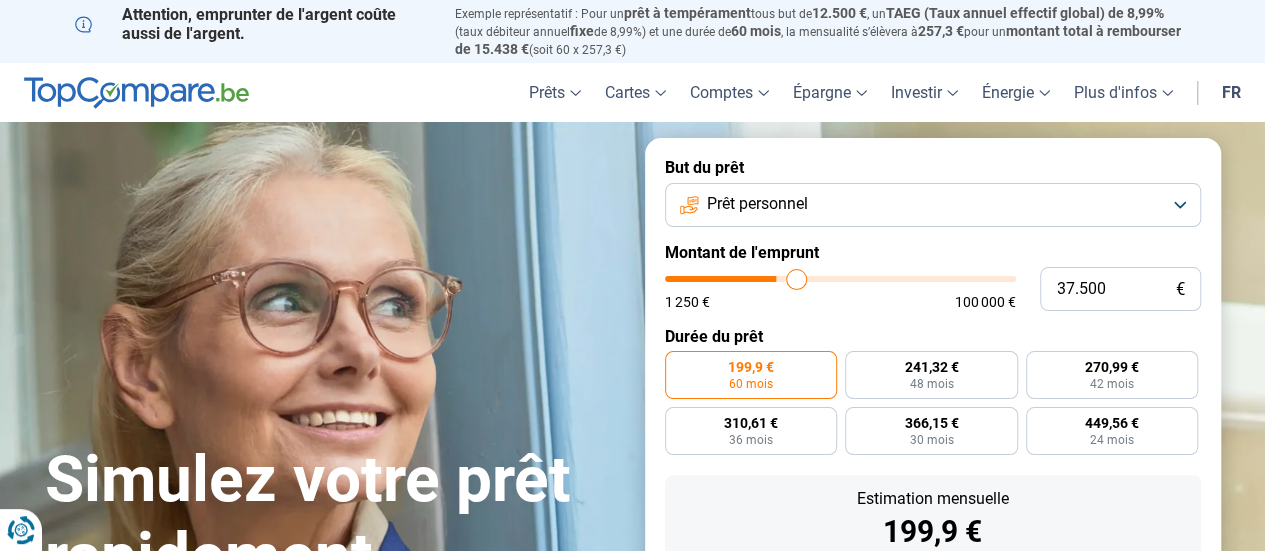 type on "40.000" 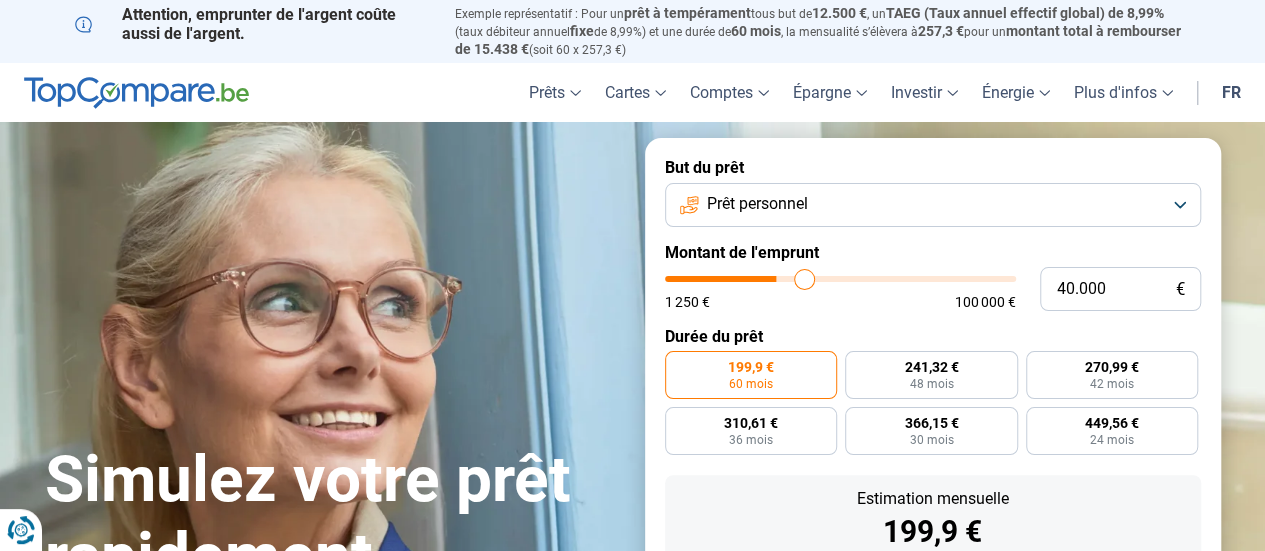 type on "42.250" 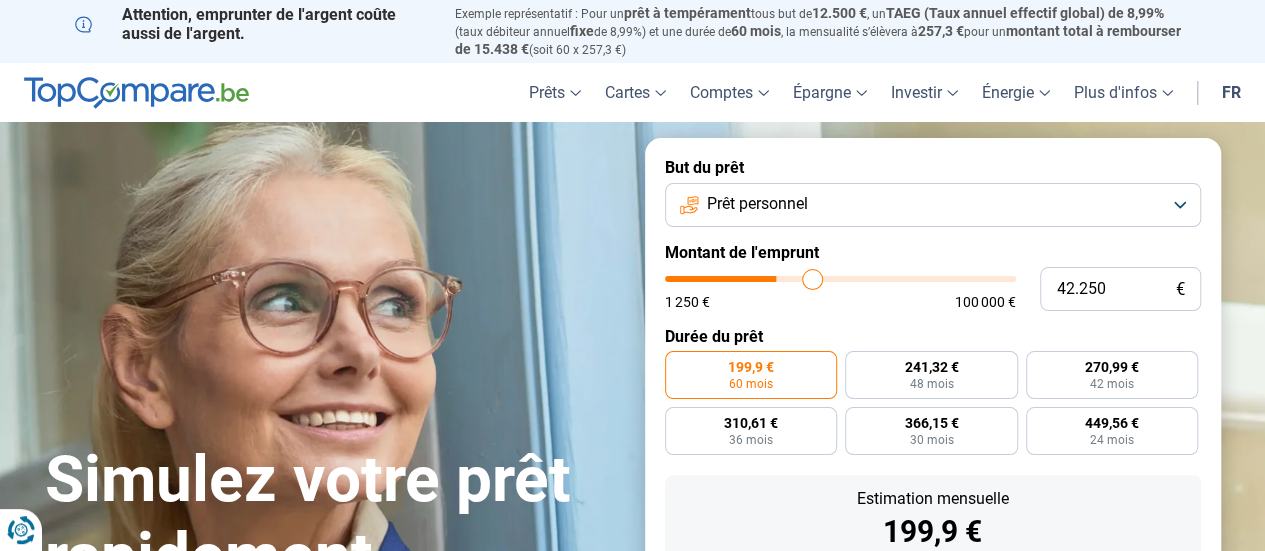 type on "44.000" 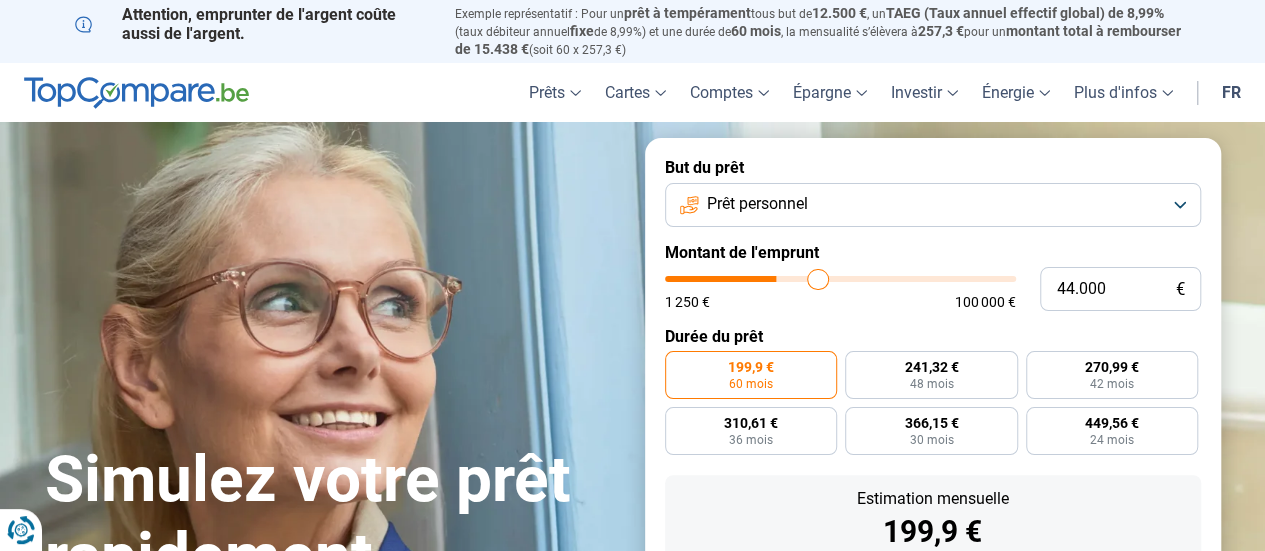 type on "45.500" 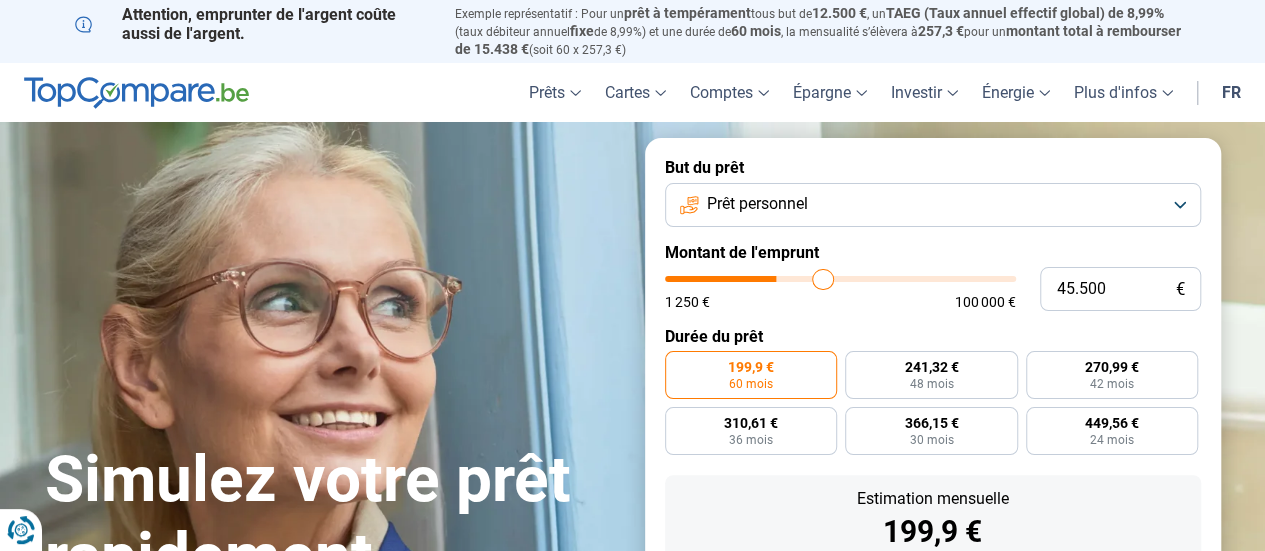type on "45.750" 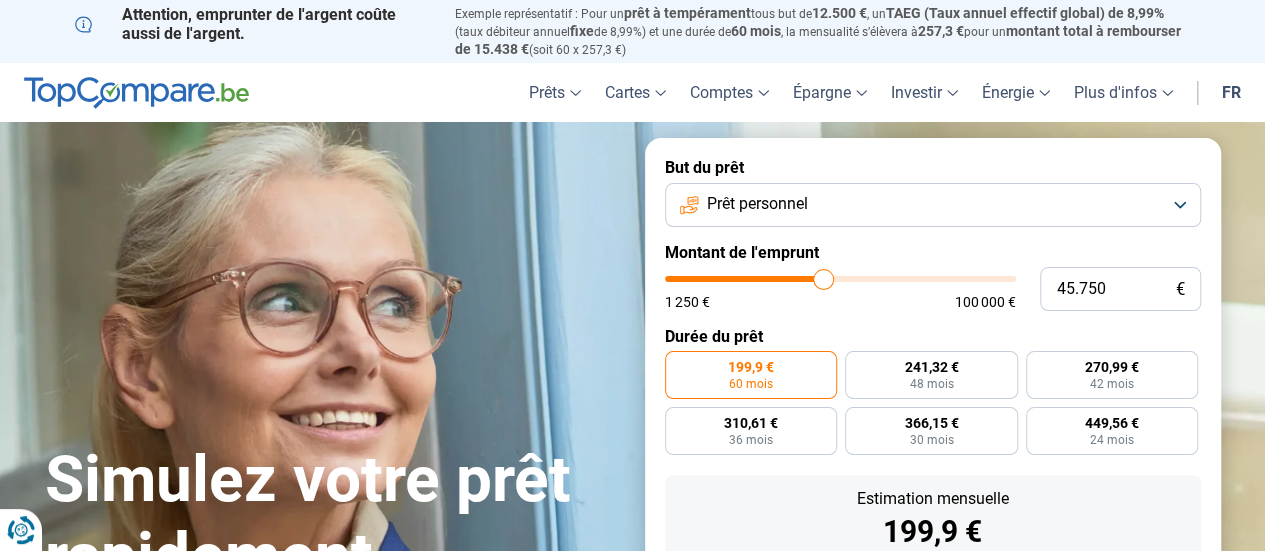 type on "46.250" 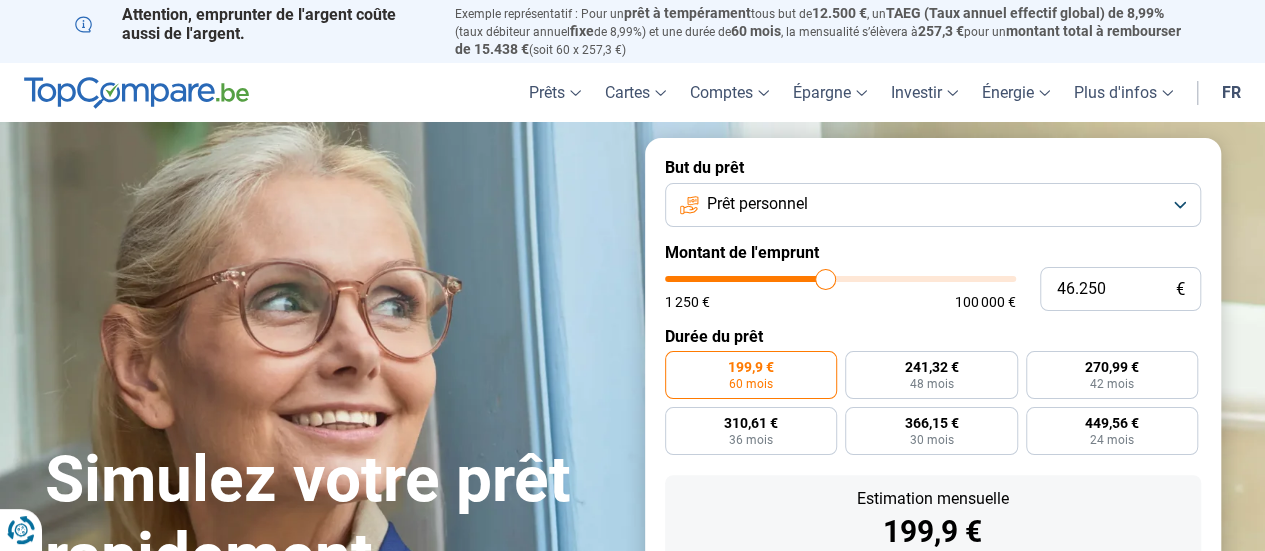 type on "46.500" 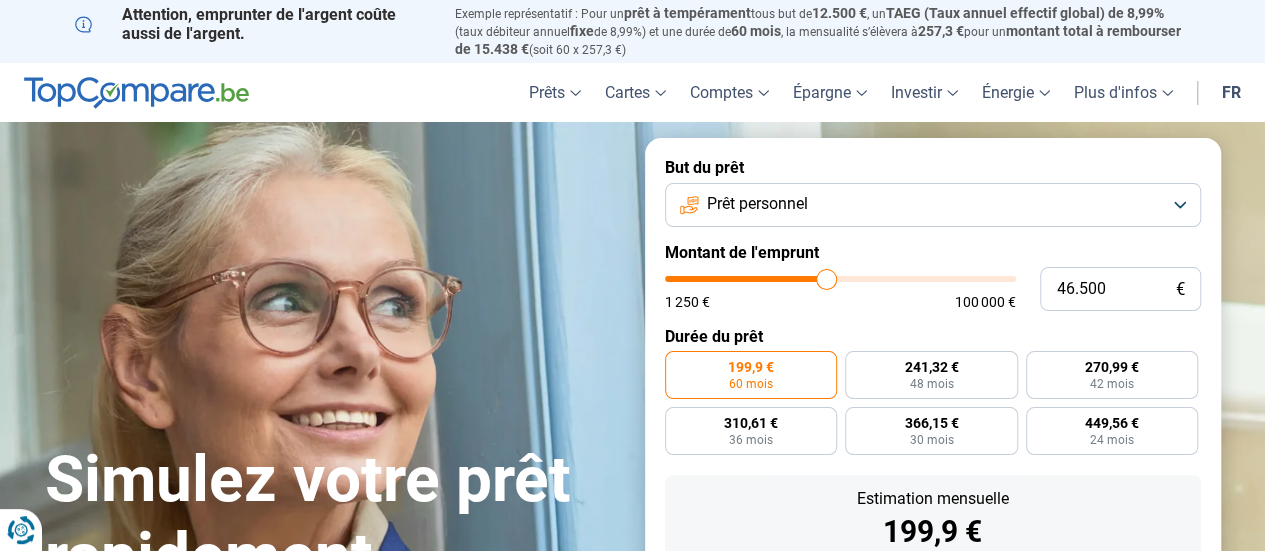type on "47.250" 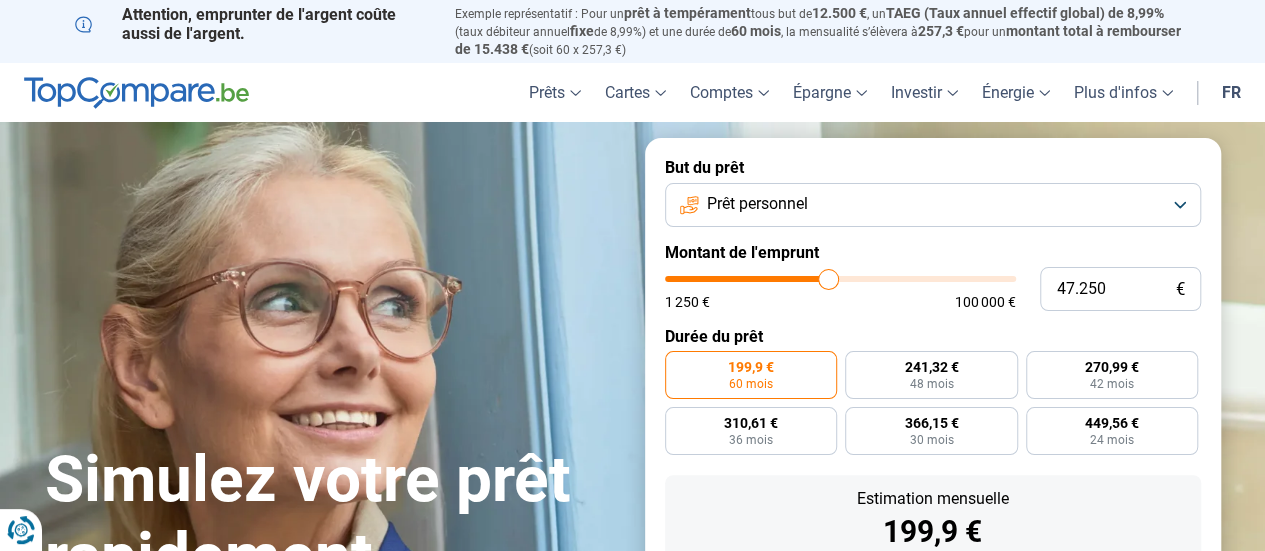 type on "48.250" 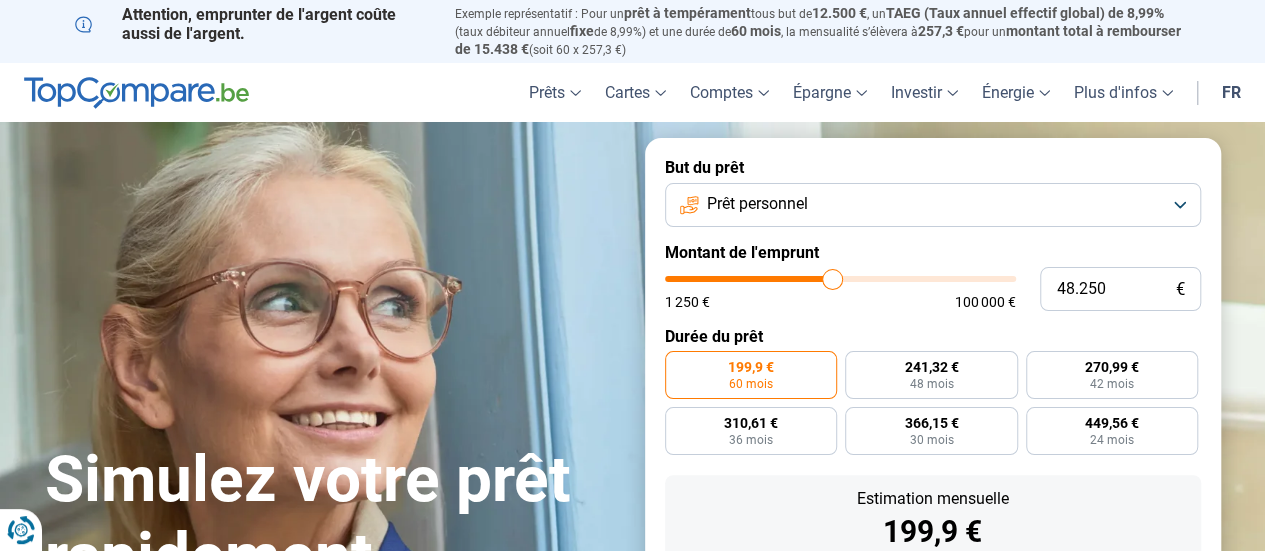 type on "48.750" 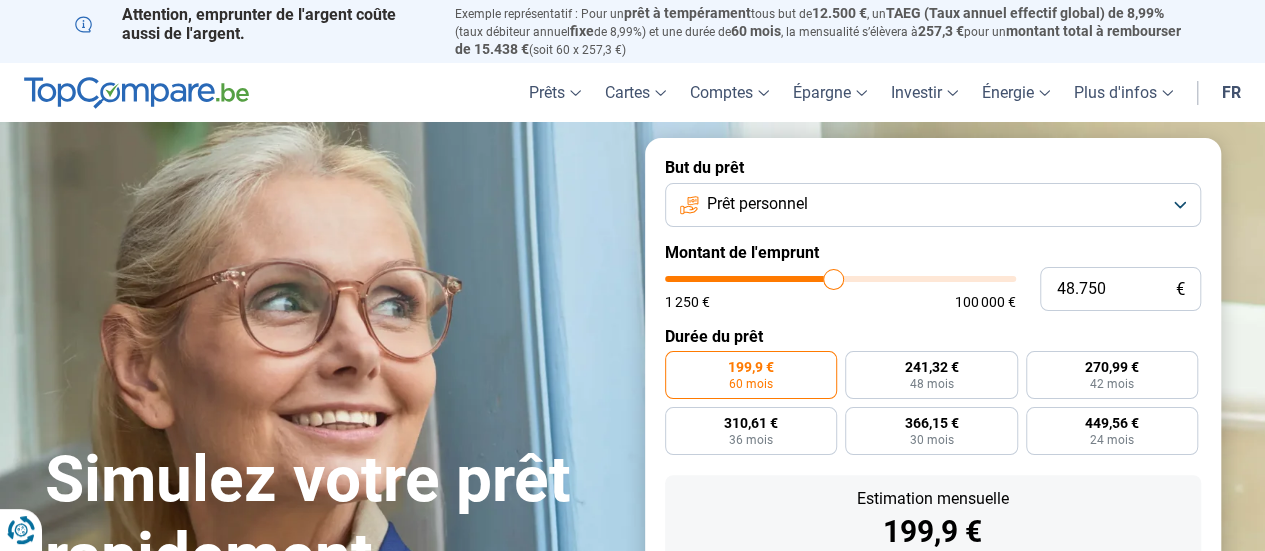 type on "49.000" 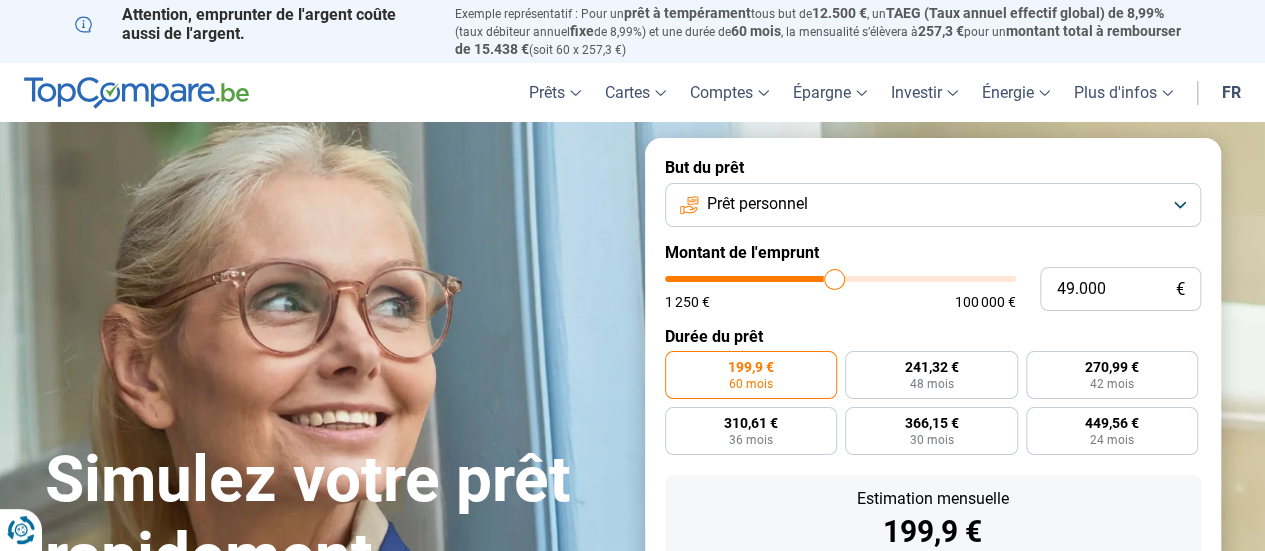 type on "49.250" 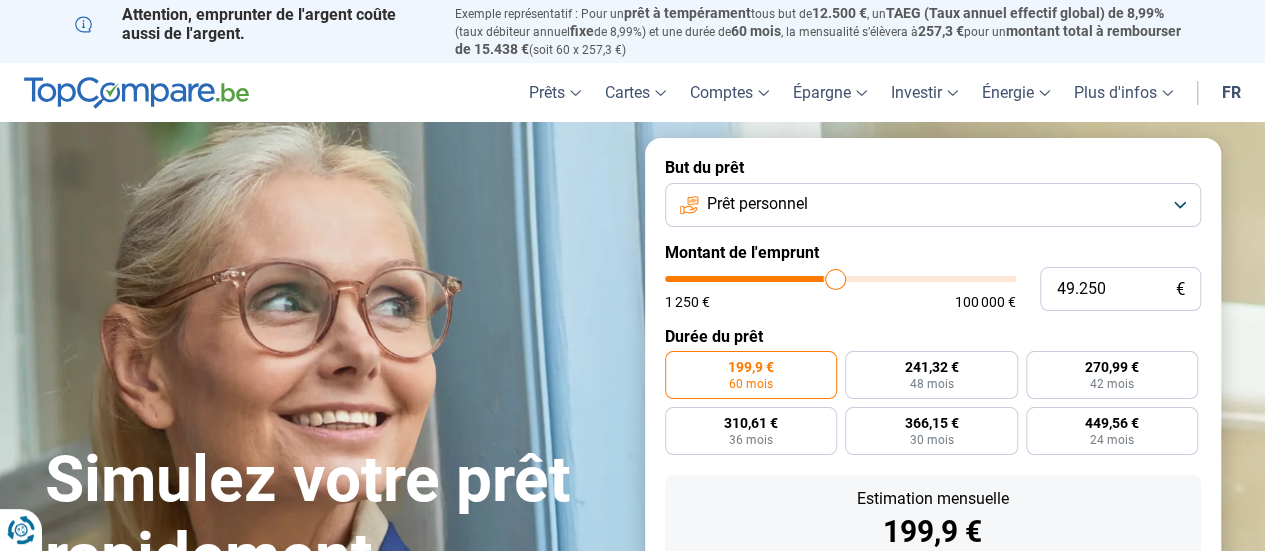 type on "49.500" 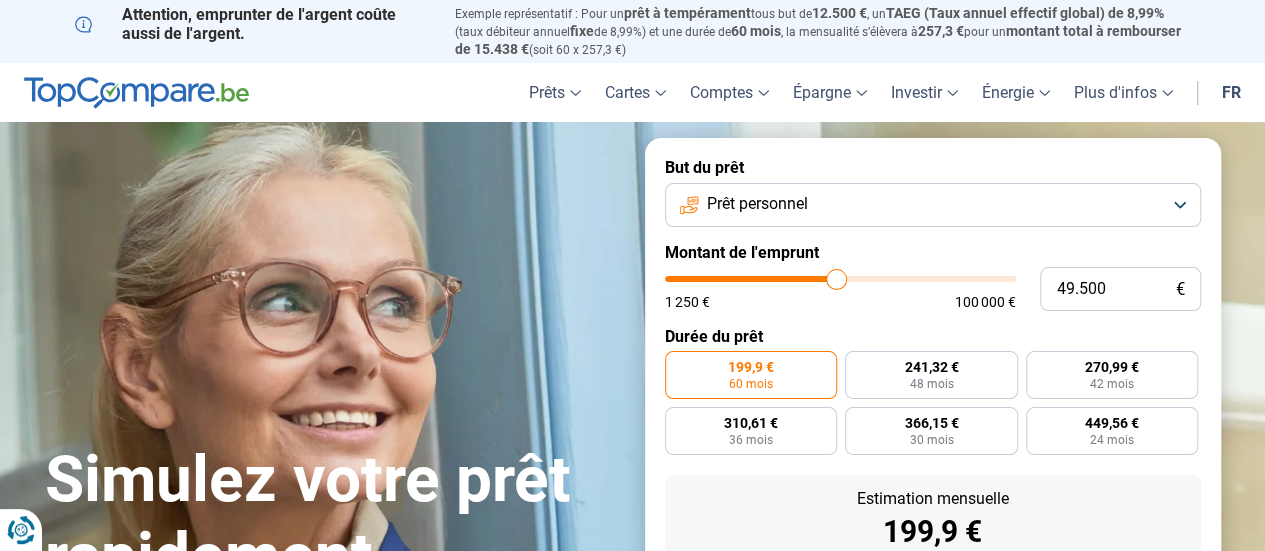 type on "49.750" 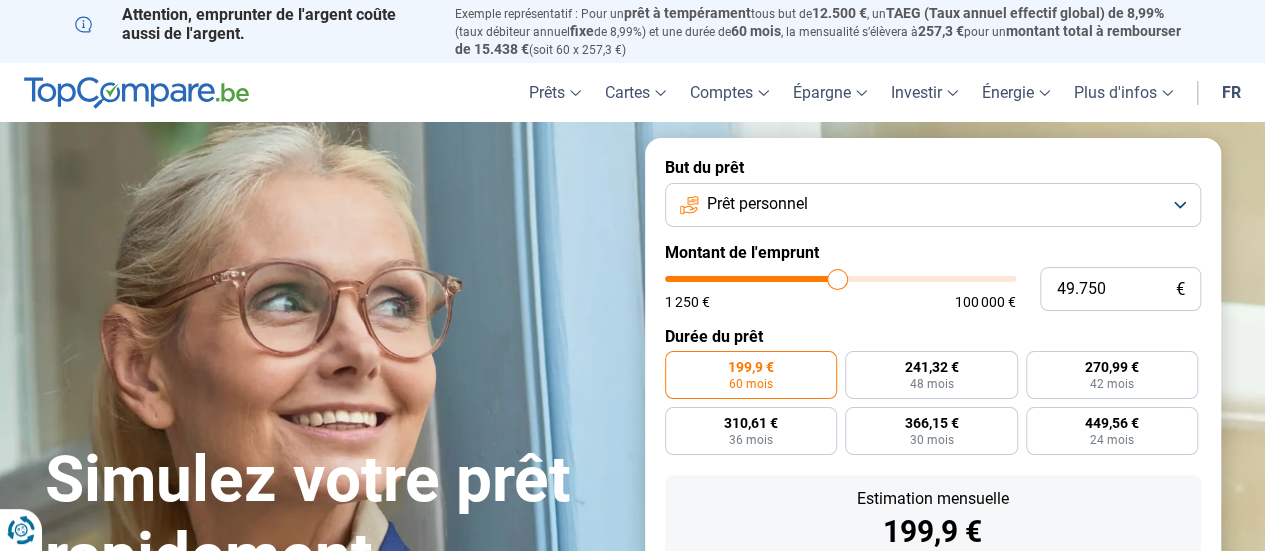 type on "50.750" 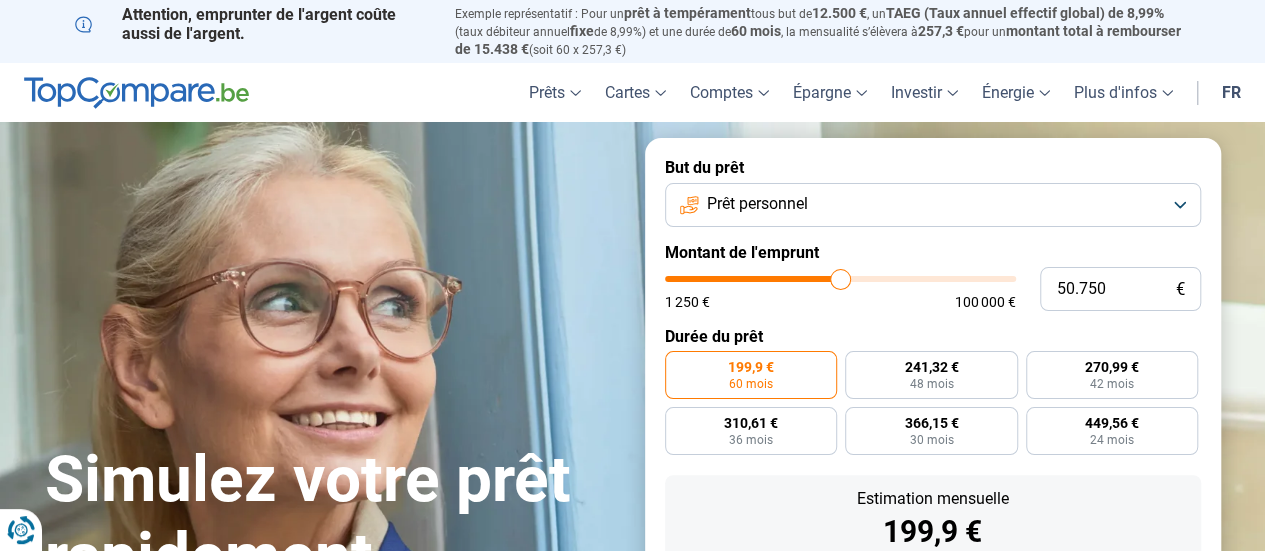type on "51.000" 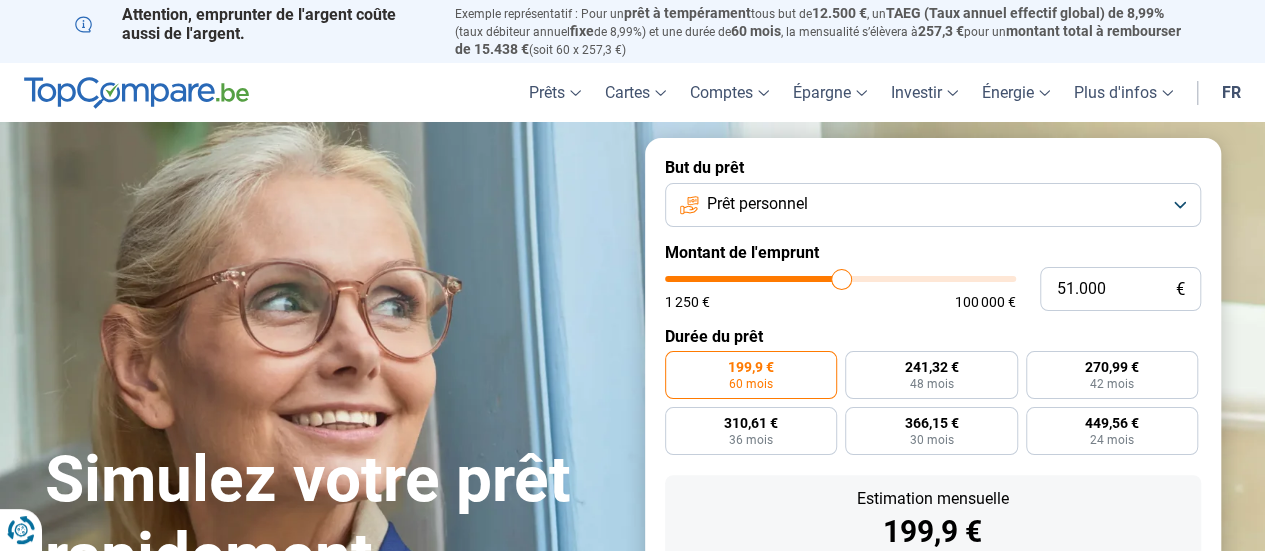 type on "51.750" 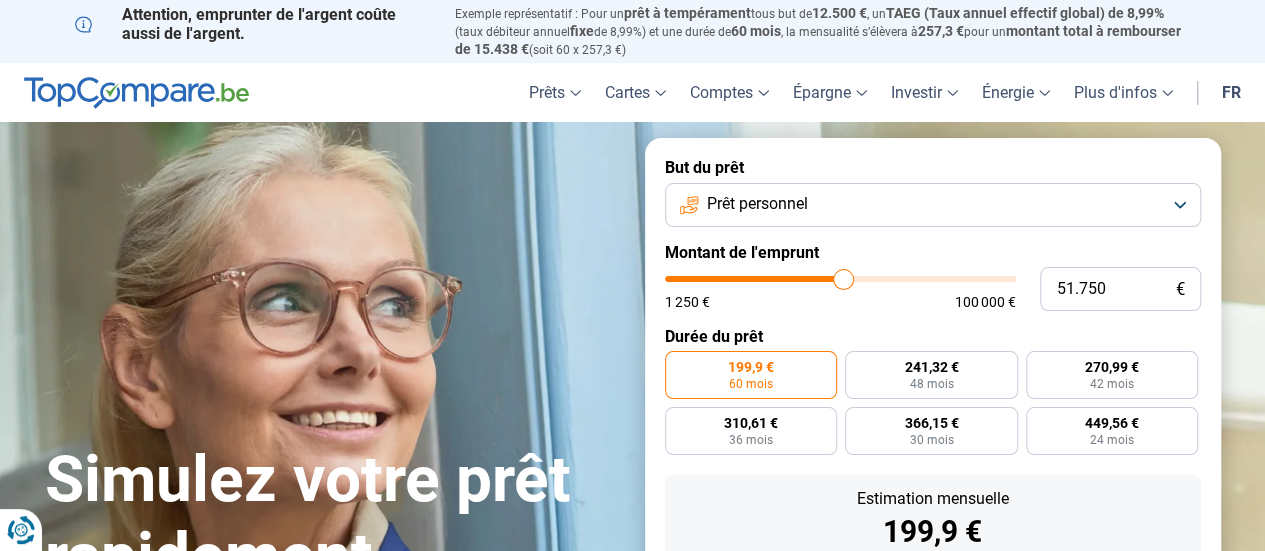type on "52.000" 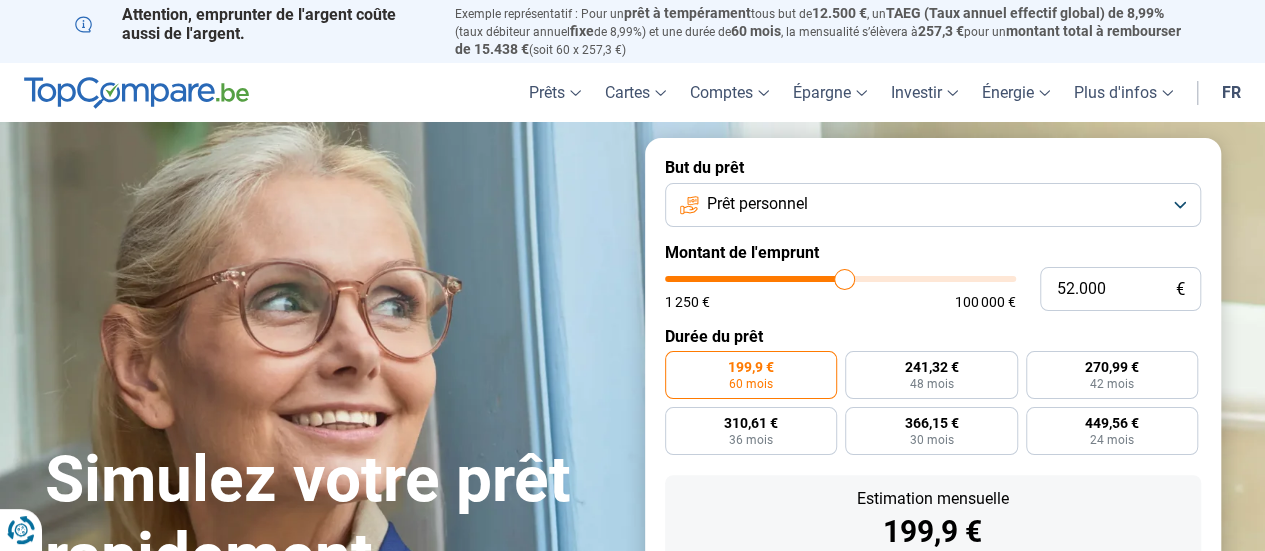 type on "52.250" 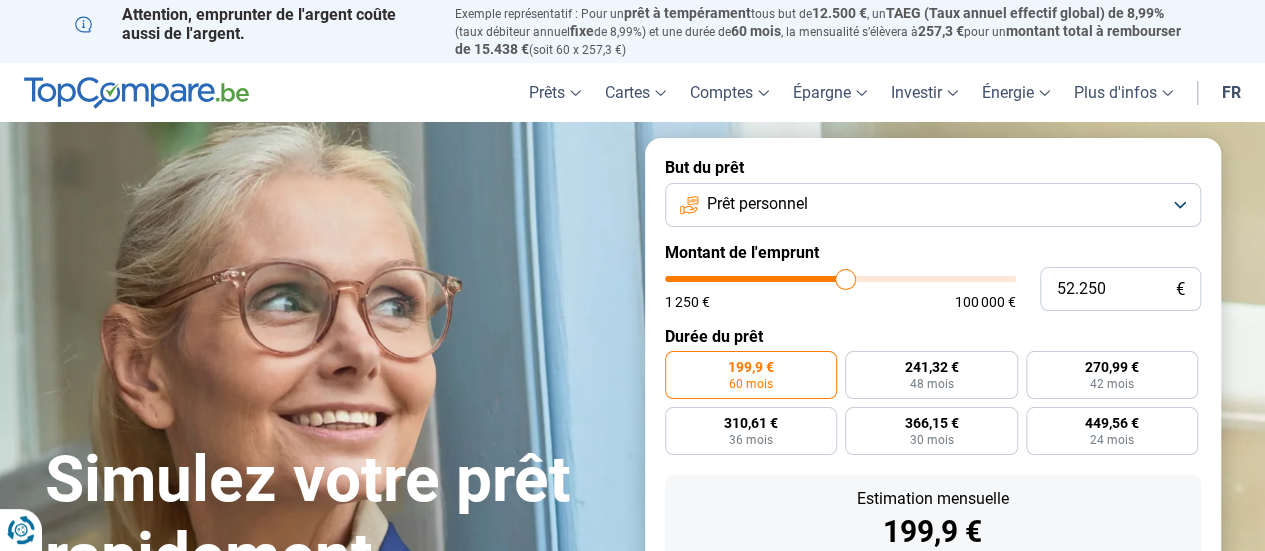 type on "52.750" 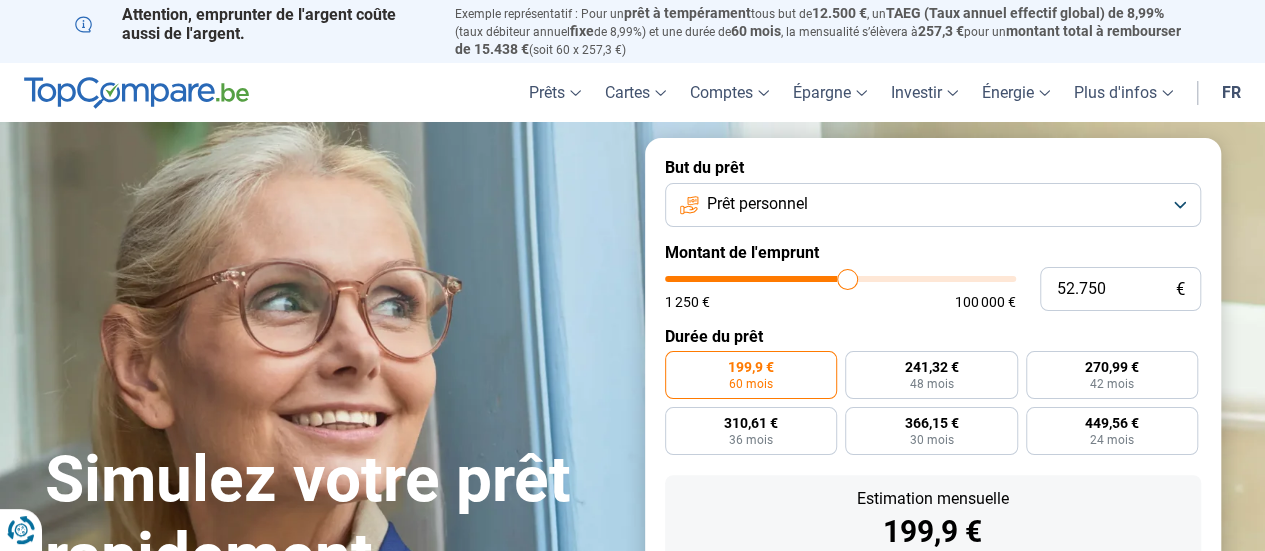 type on "53.000" 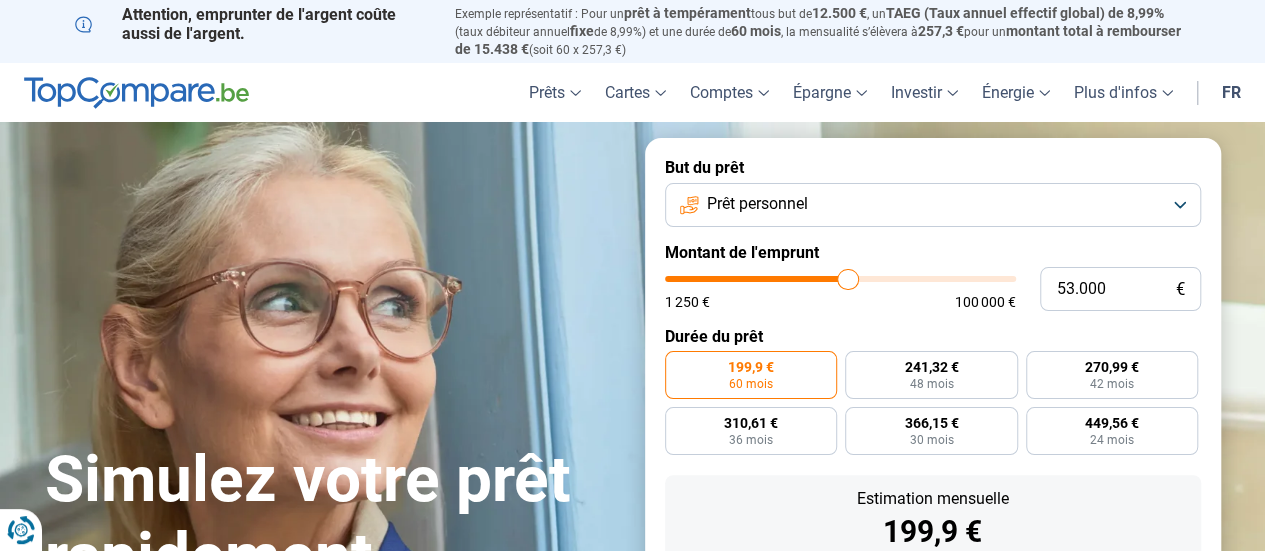 type on "53.750" 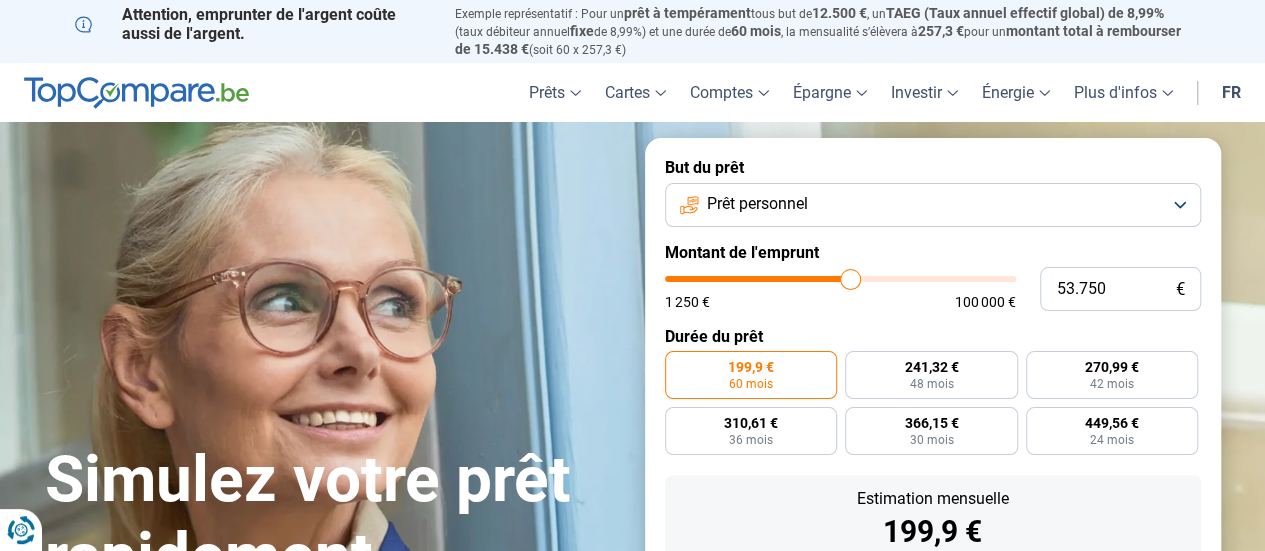 type on "54.500" 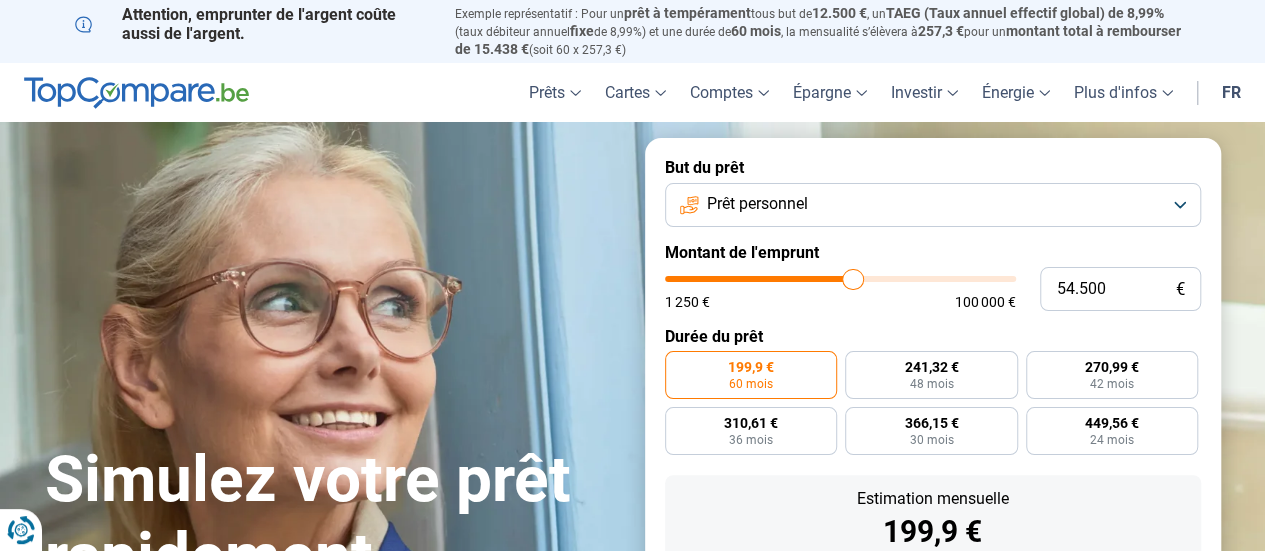 type on "54.750" 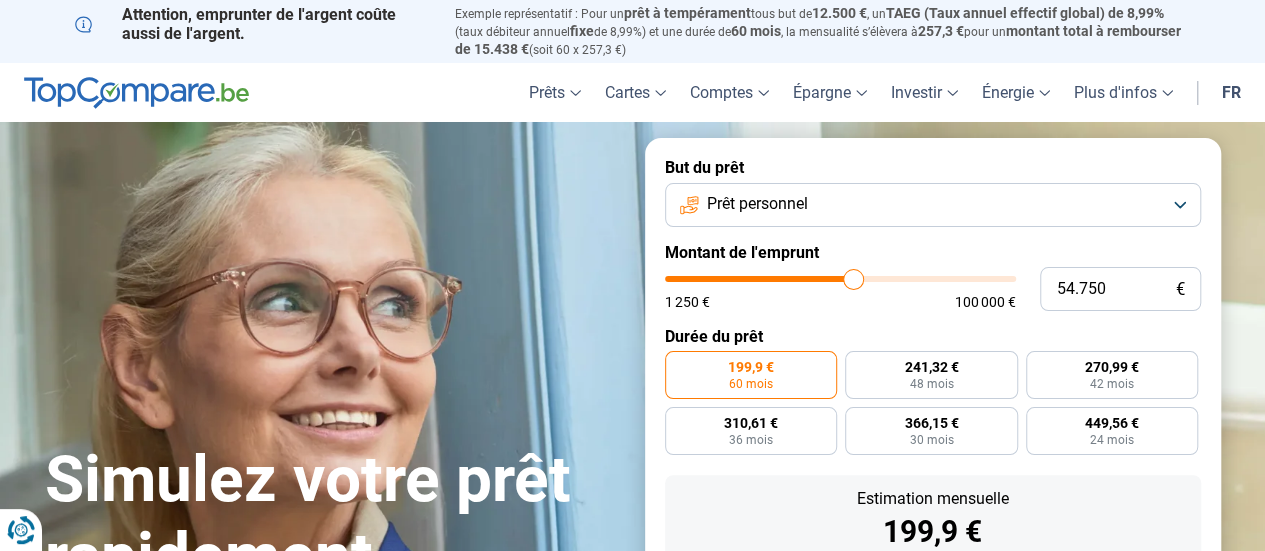 type on "55.750" 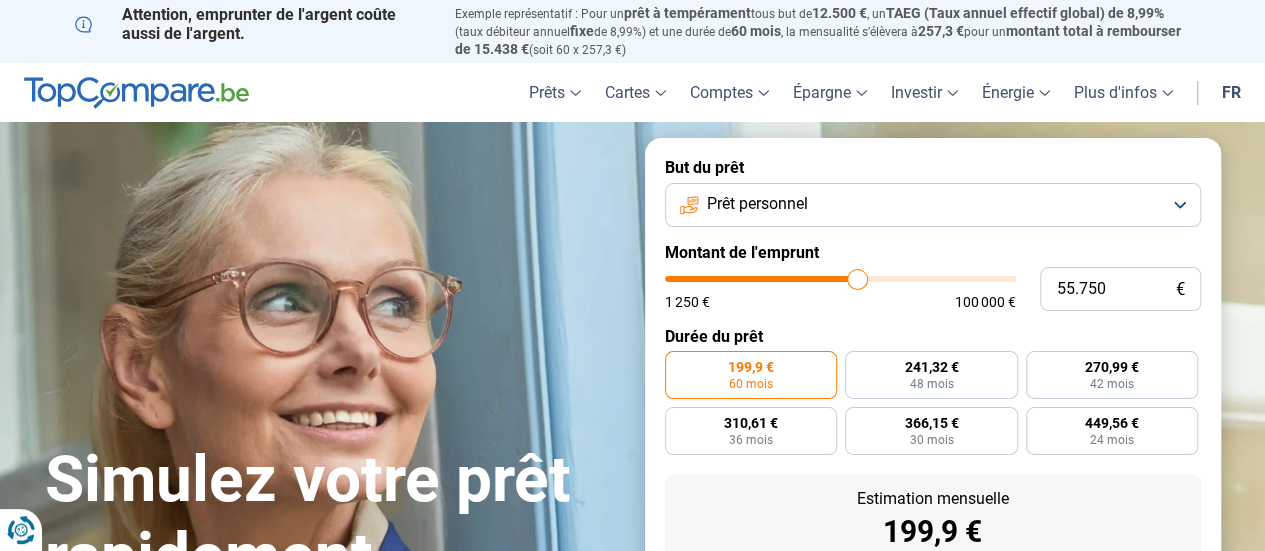 type on "56.250" 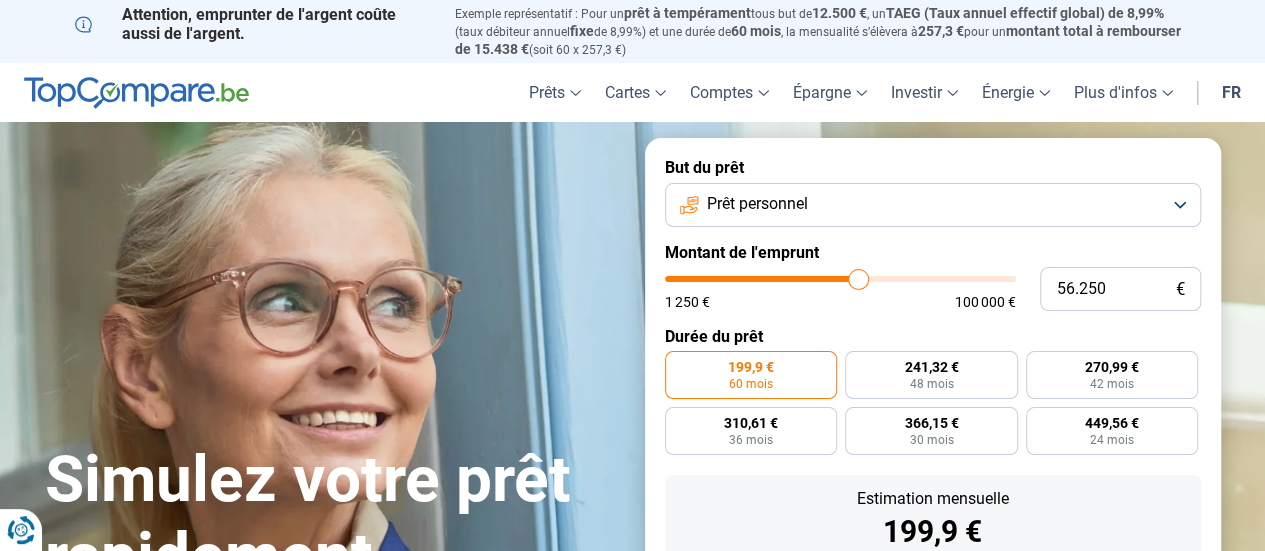 type on "56.750" 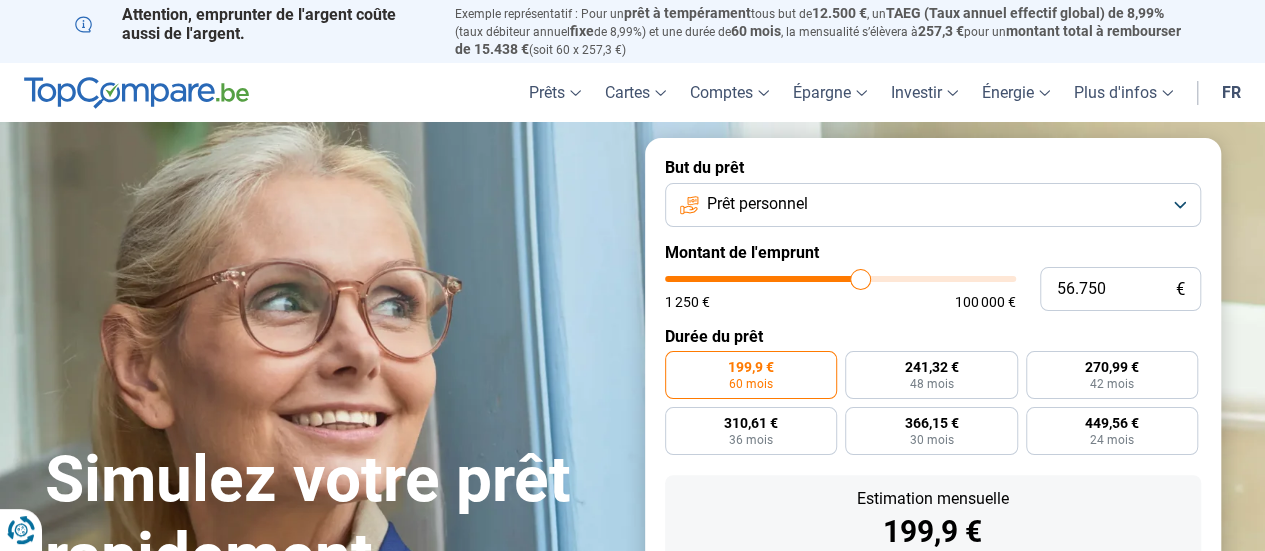 type on "57.750" 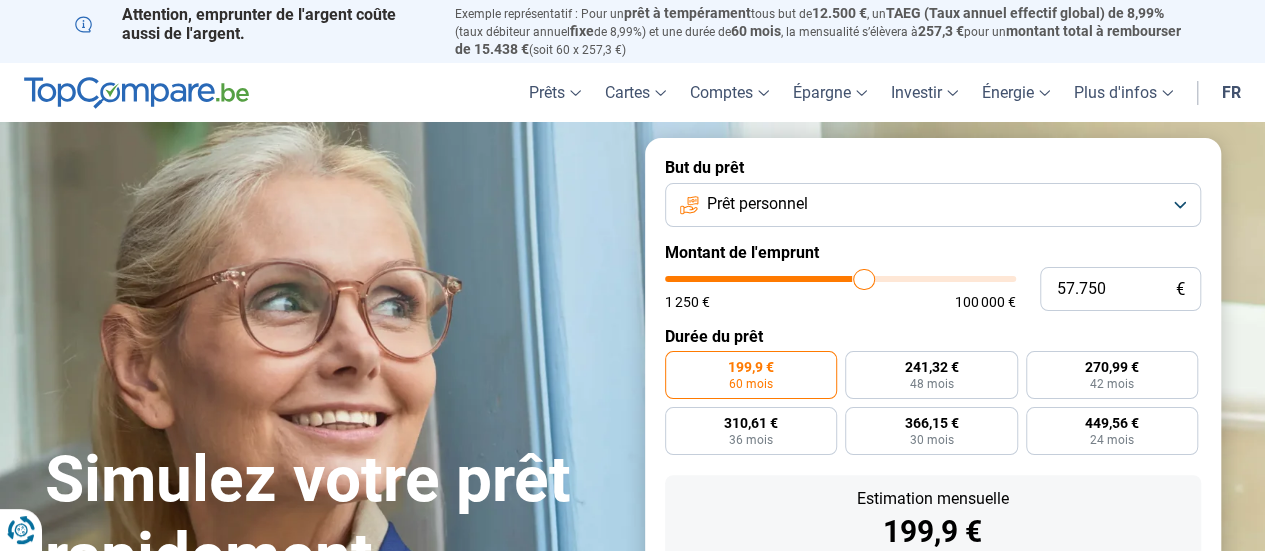 type on "58.000" 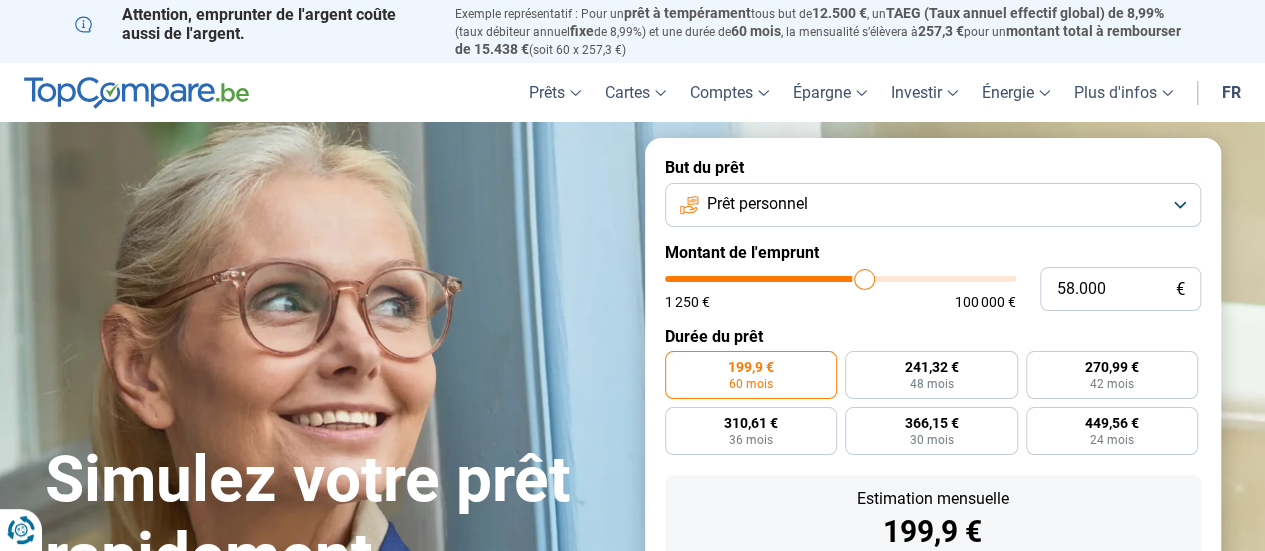type on "58.250" 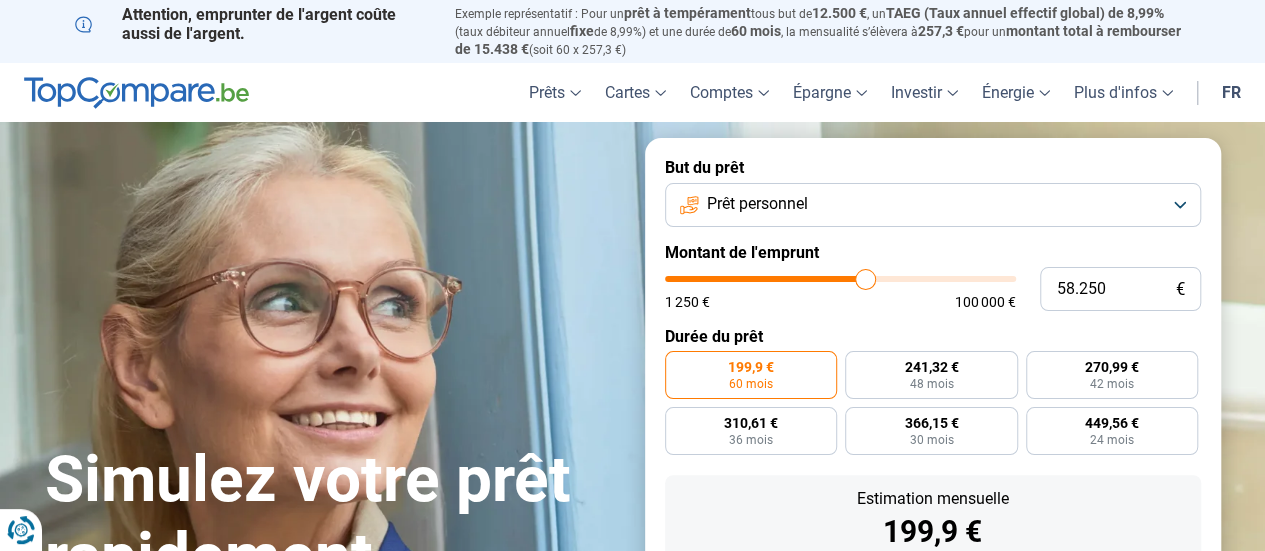 type on "58.500" 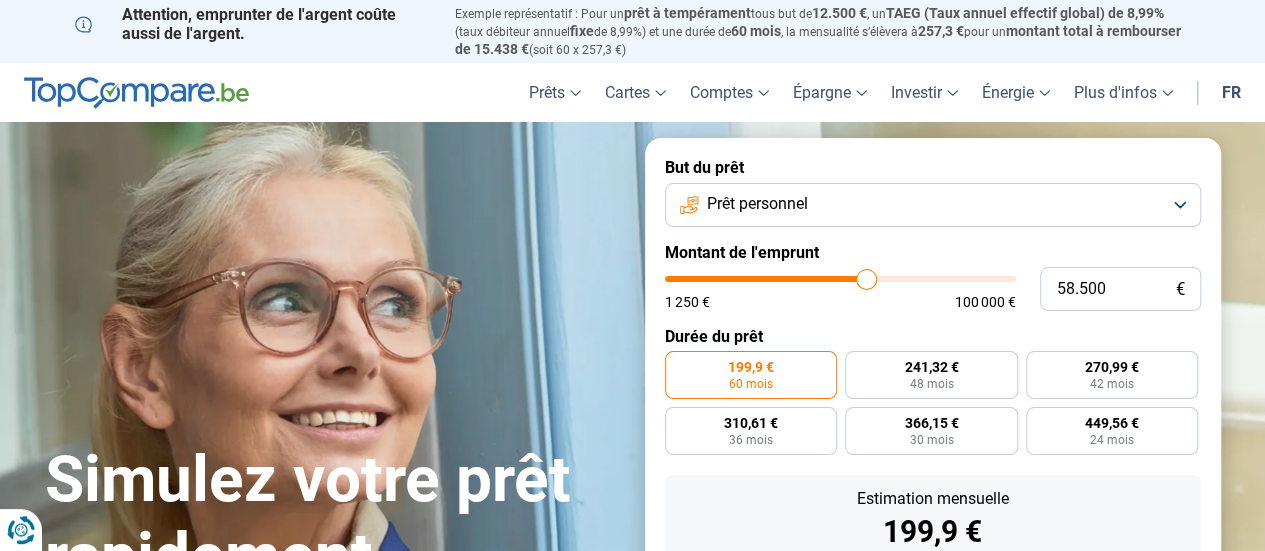 type on "58.750" 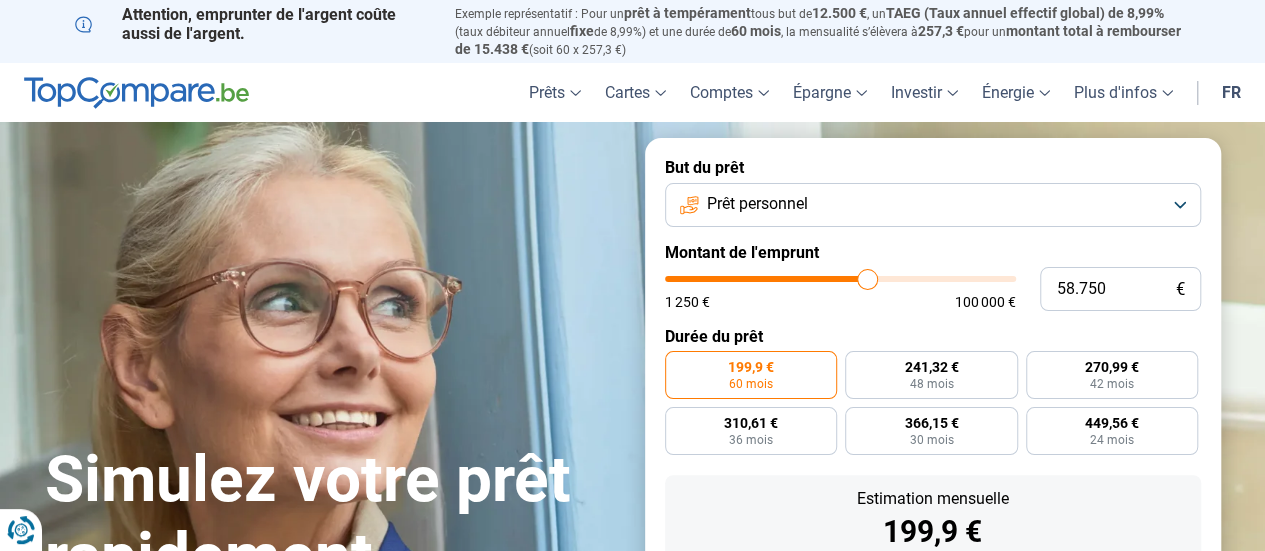 type on "59.000" 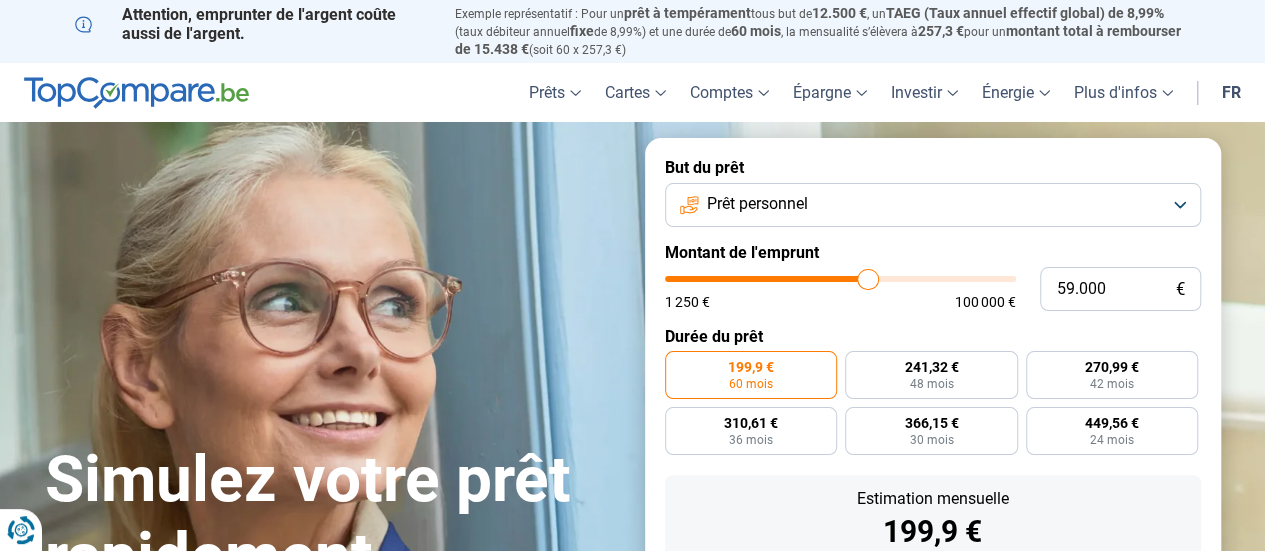 type on "59.500" 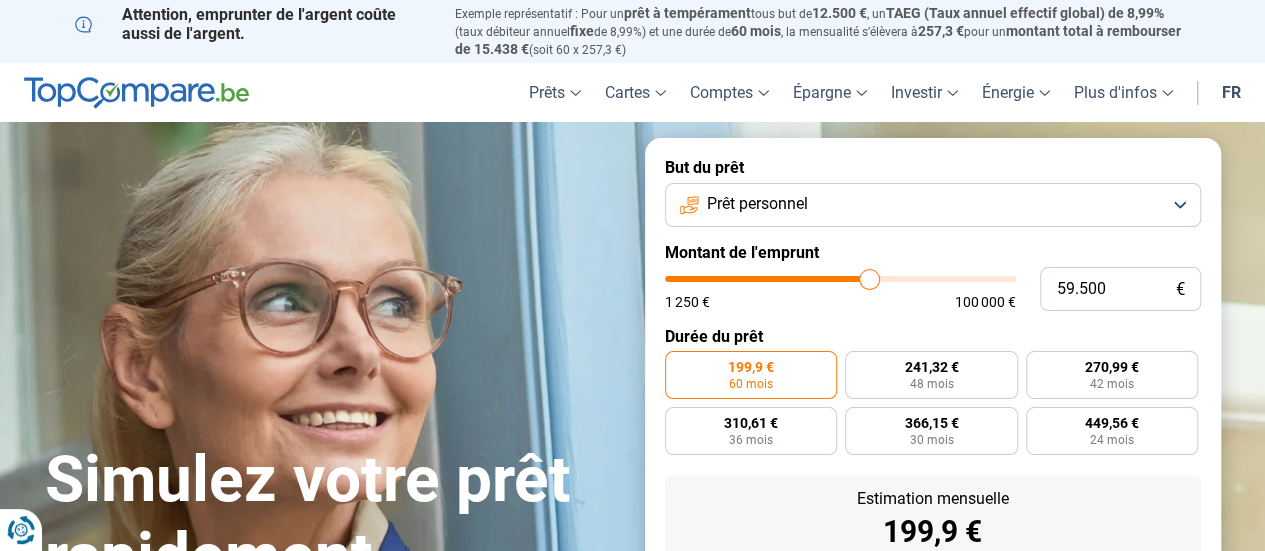 type on "59.750" 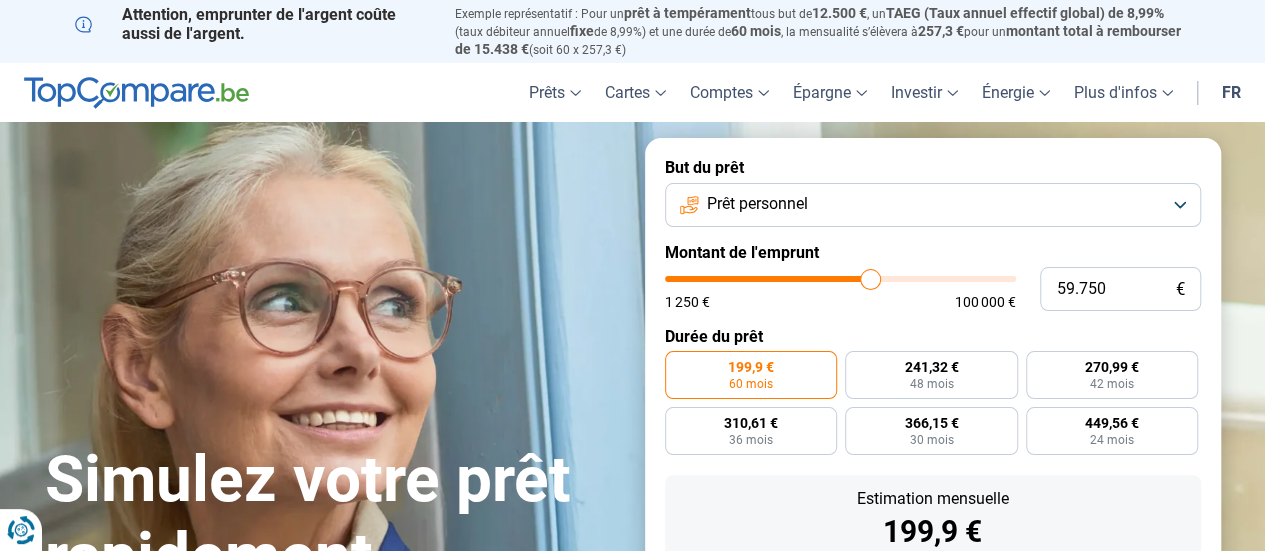 type on "60.000" 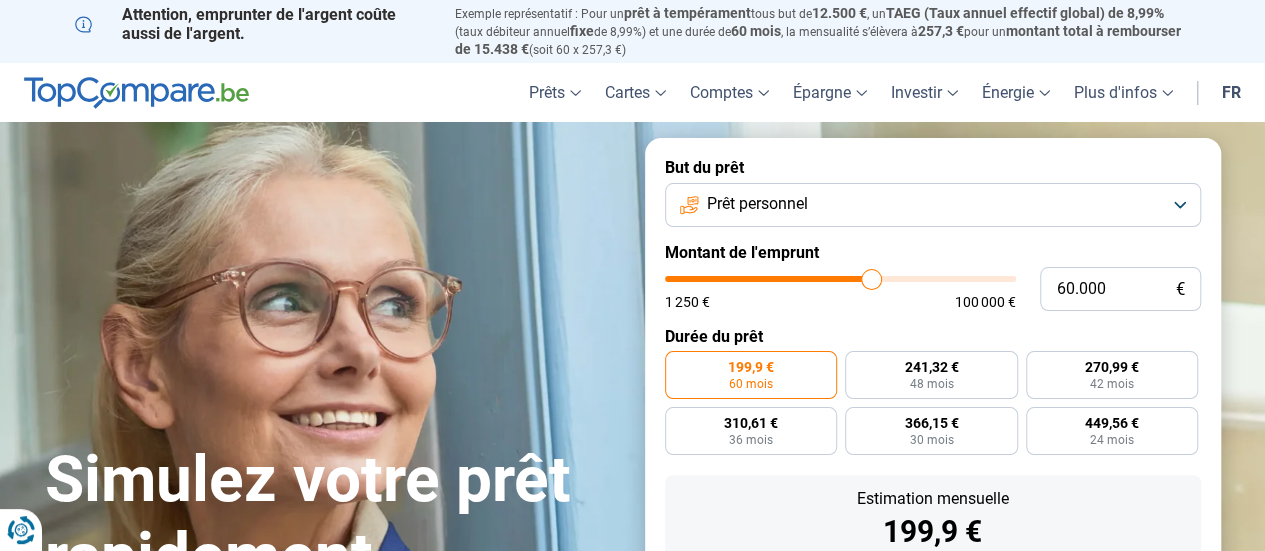drag, startPoint x: 701, startPoint y: 282, endPoint x: 871, endPoint y: 288, distance: 170.10585 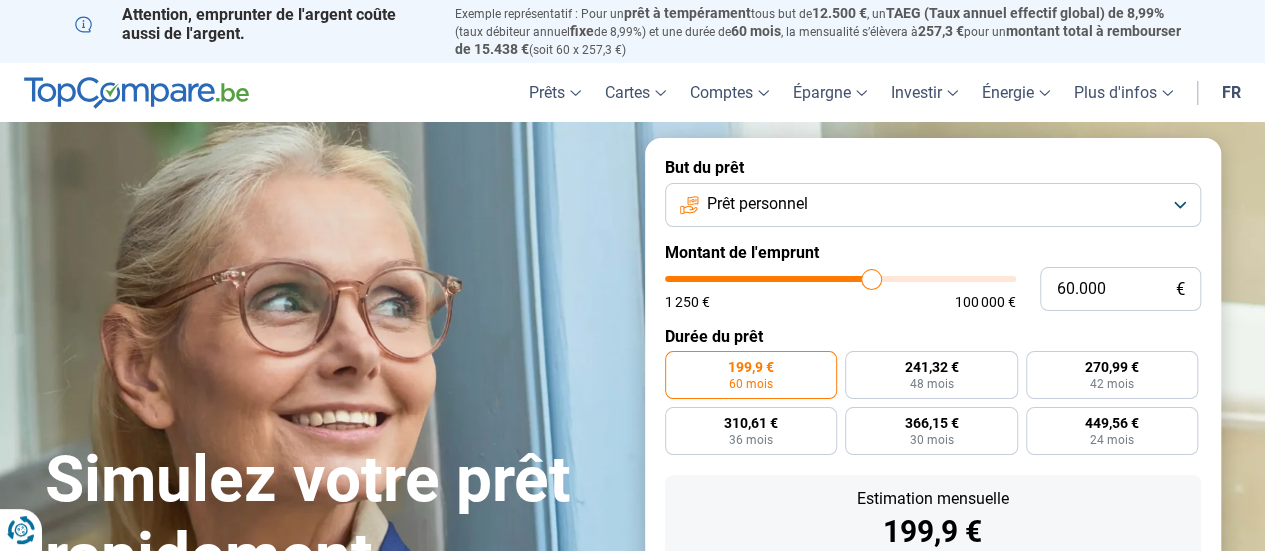 type on "60000" 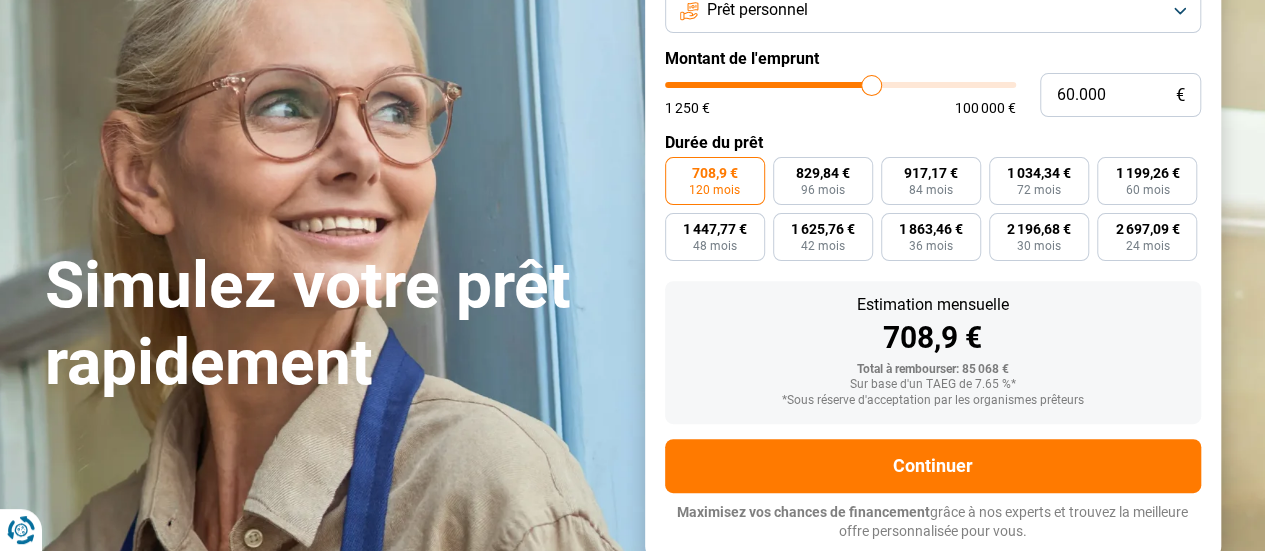 scroll, scrollTop: 246, scrollLeft: 0, axis: vertical 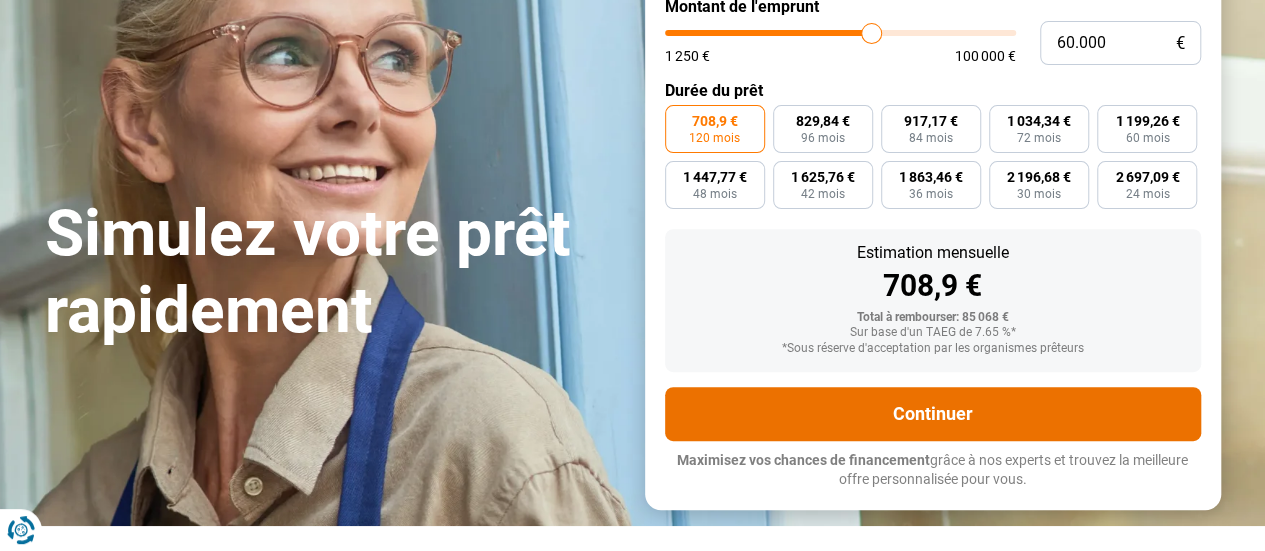 click on "Continuer" at bounding box center (933, 414) 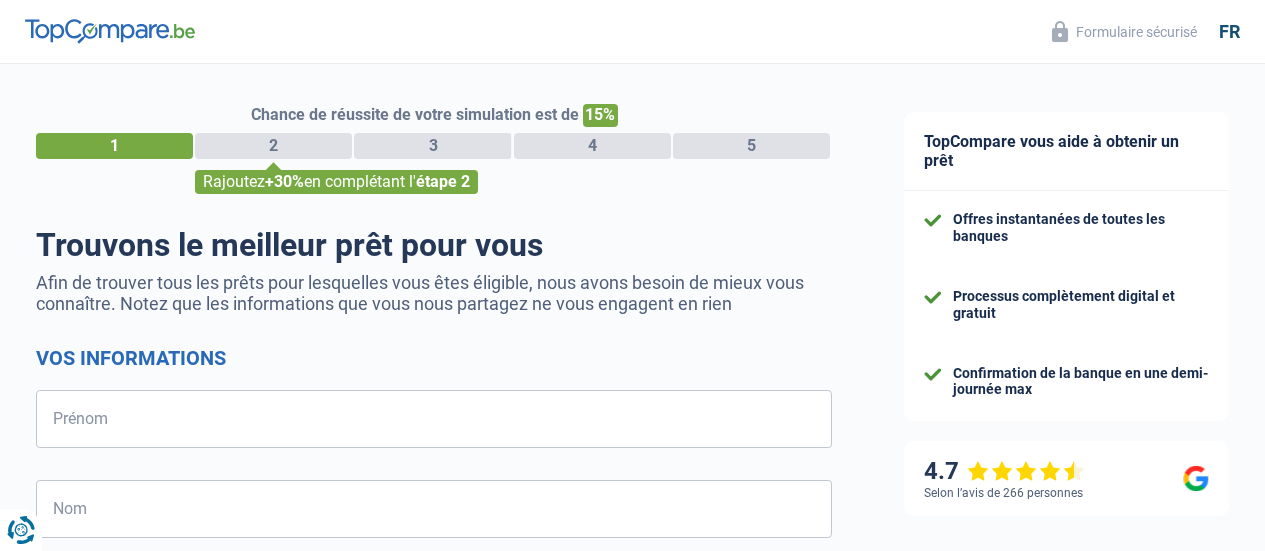 select on "32" 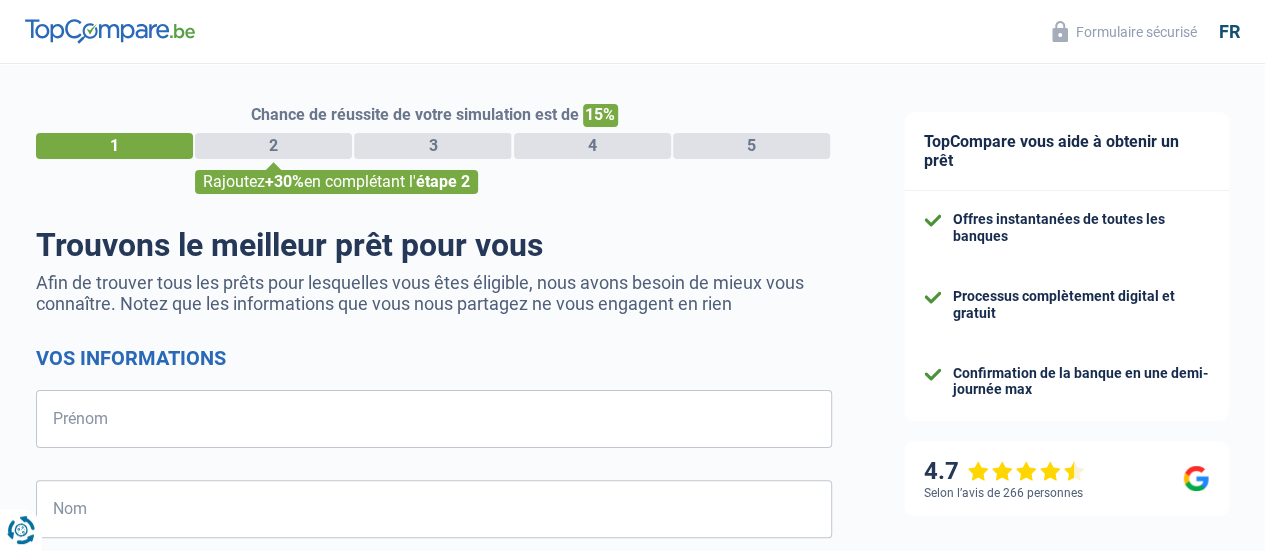 scroll, scrollTop: 0, scrollLeft: 0, axis: both 